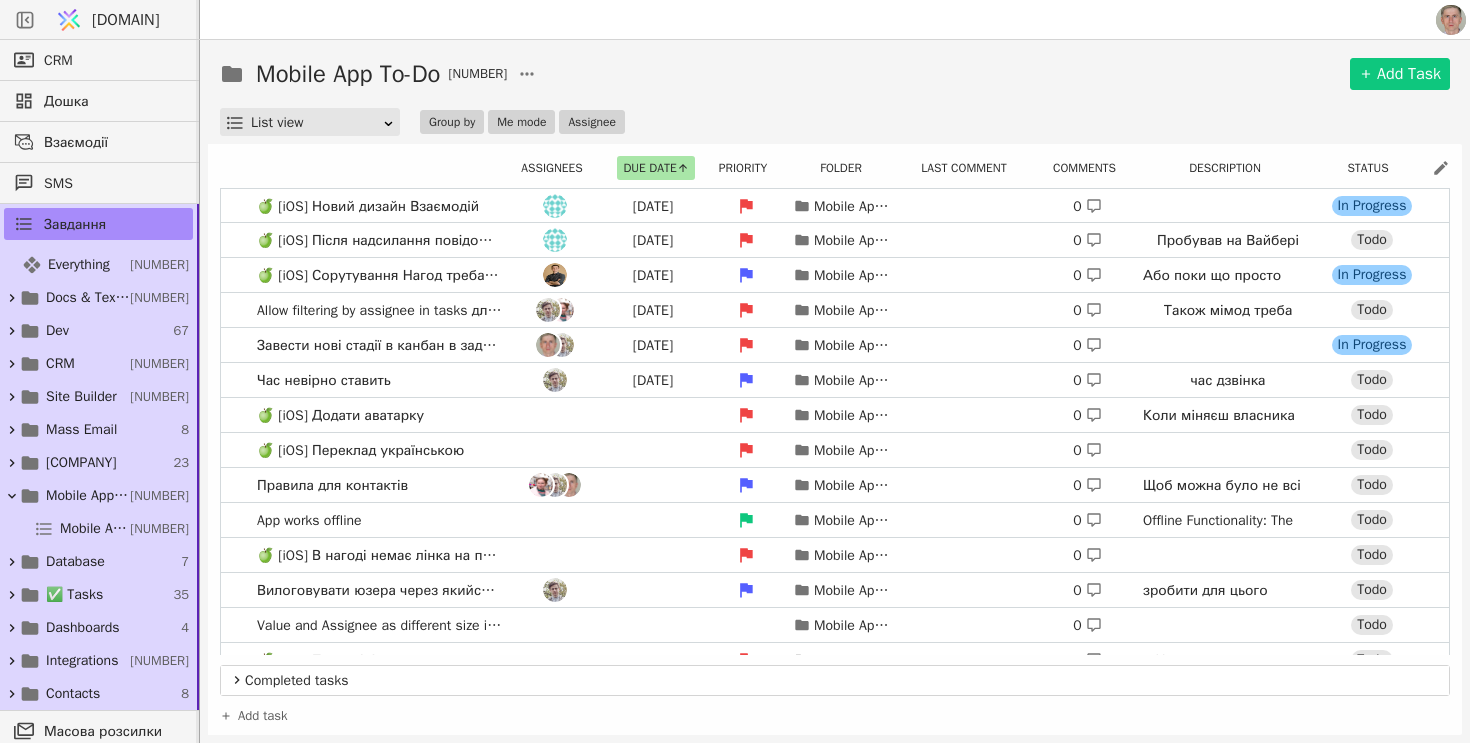 scroll, scrollTop: 0, scrollLeft: 0, axis: both 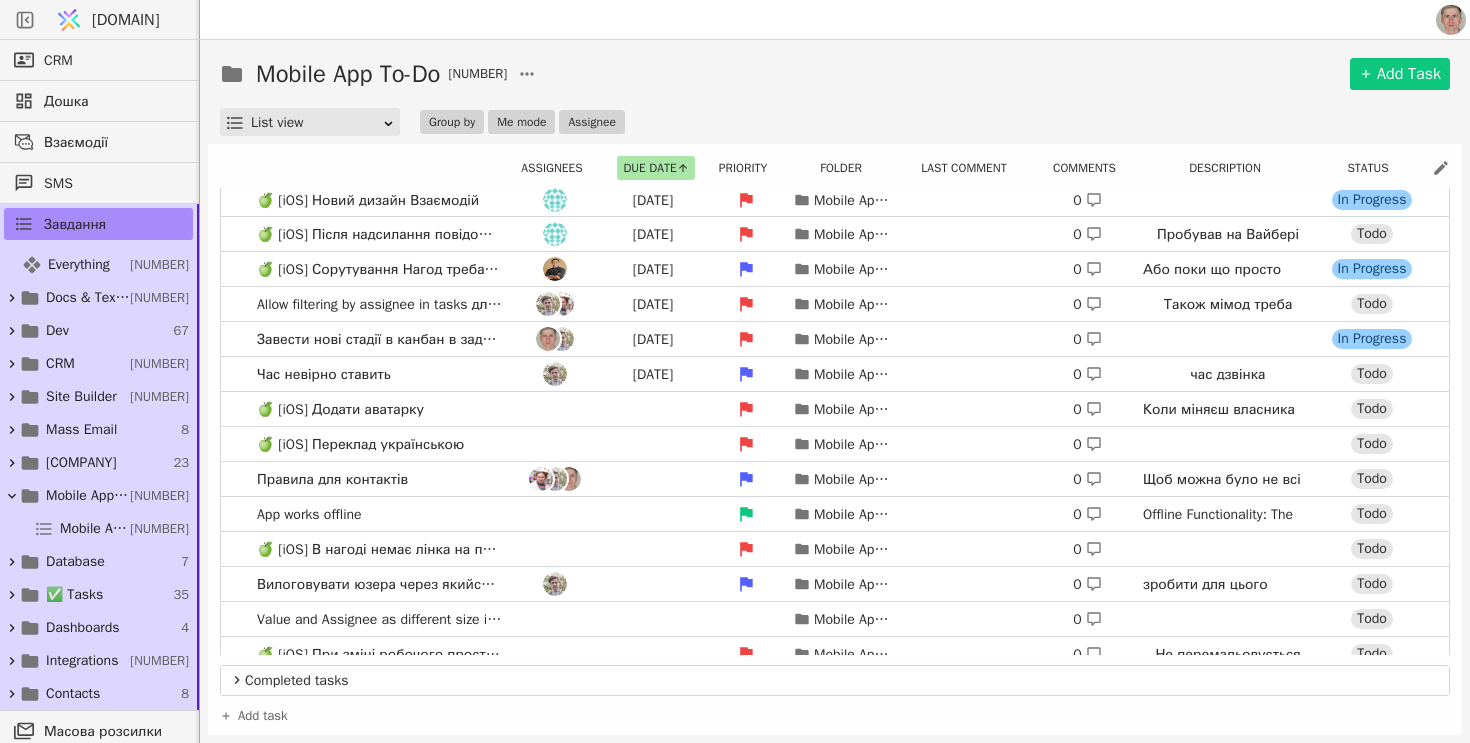 click on "[DOMAIN]" at bounding box center [125, 20] 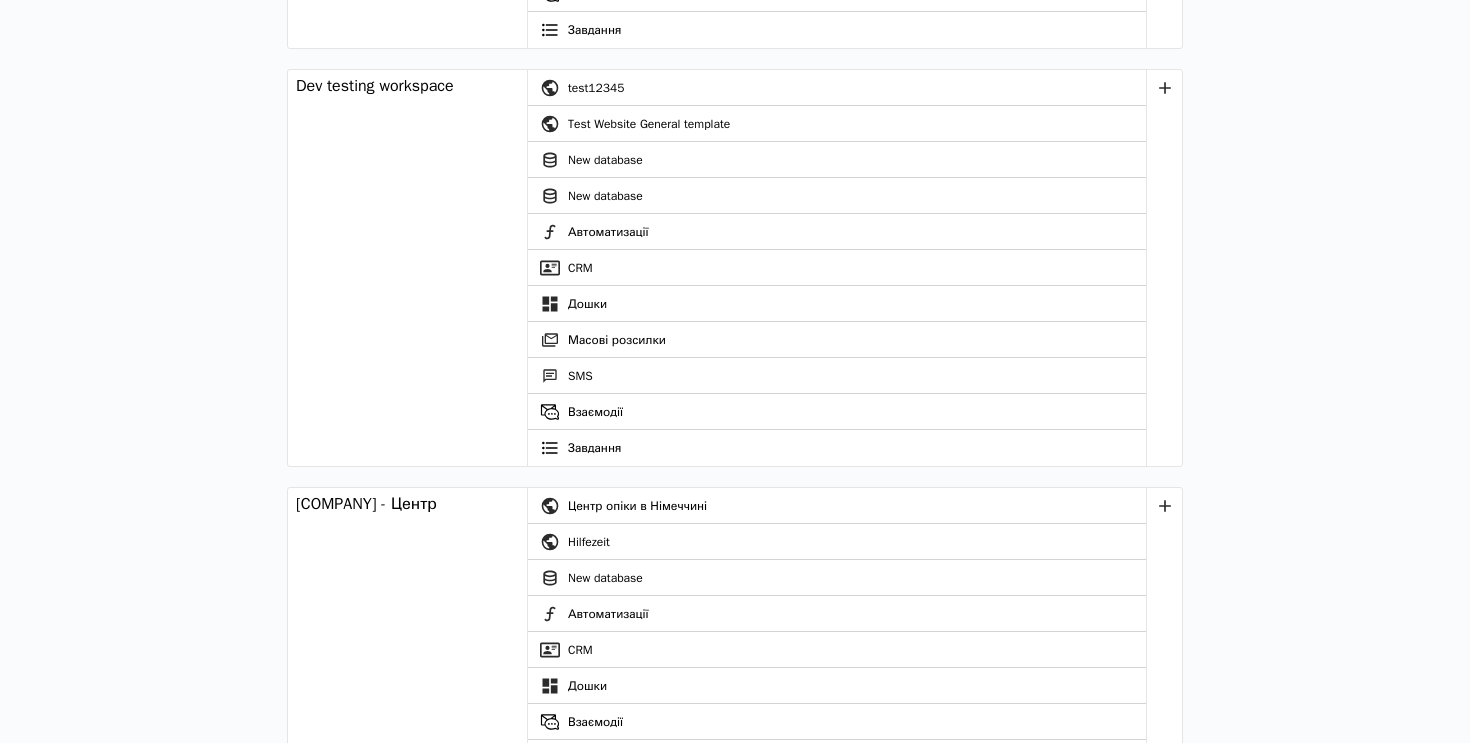 scroll, scrollTop: 0, scrollLeft: 0, axis: both 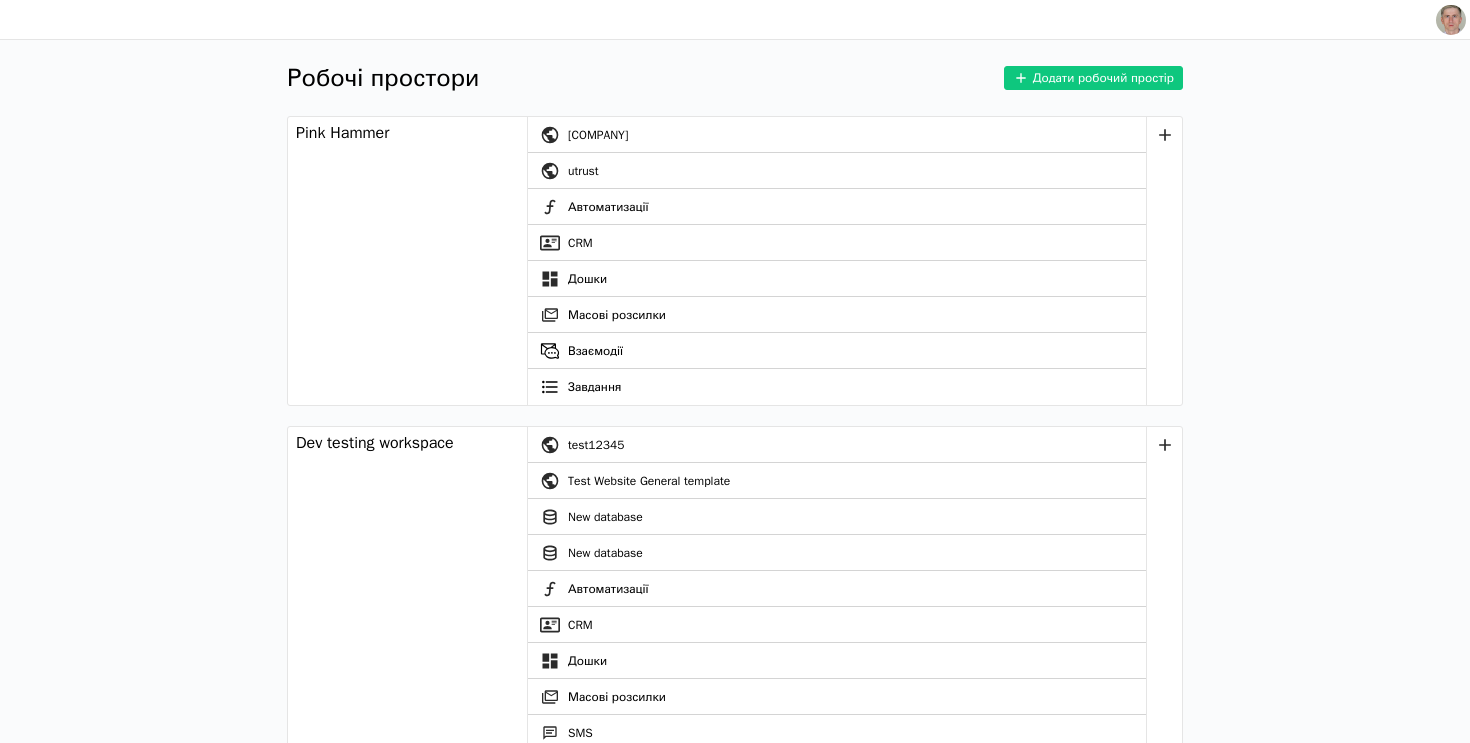 click at bounding box center (1451, 20) 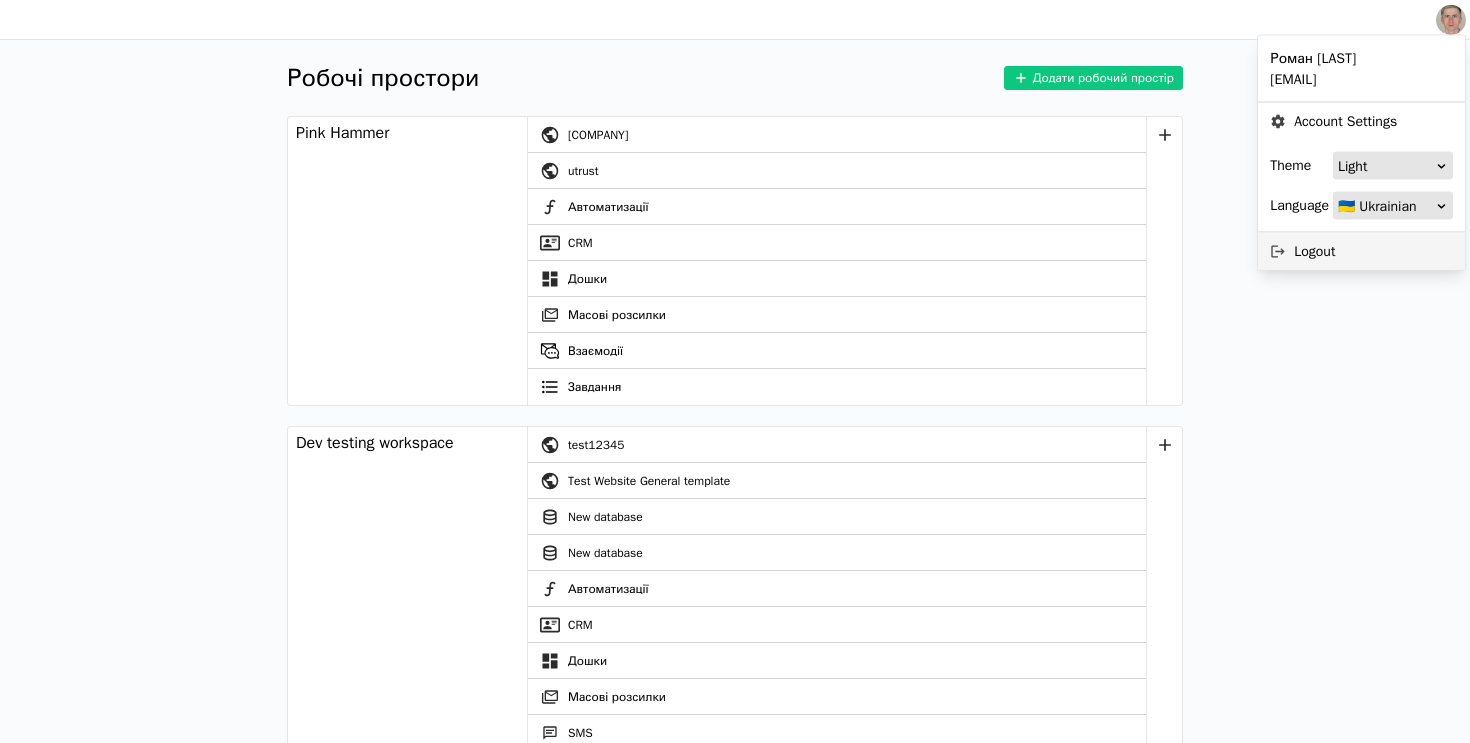 click on "Logout" at bounding box center (1361, 251) 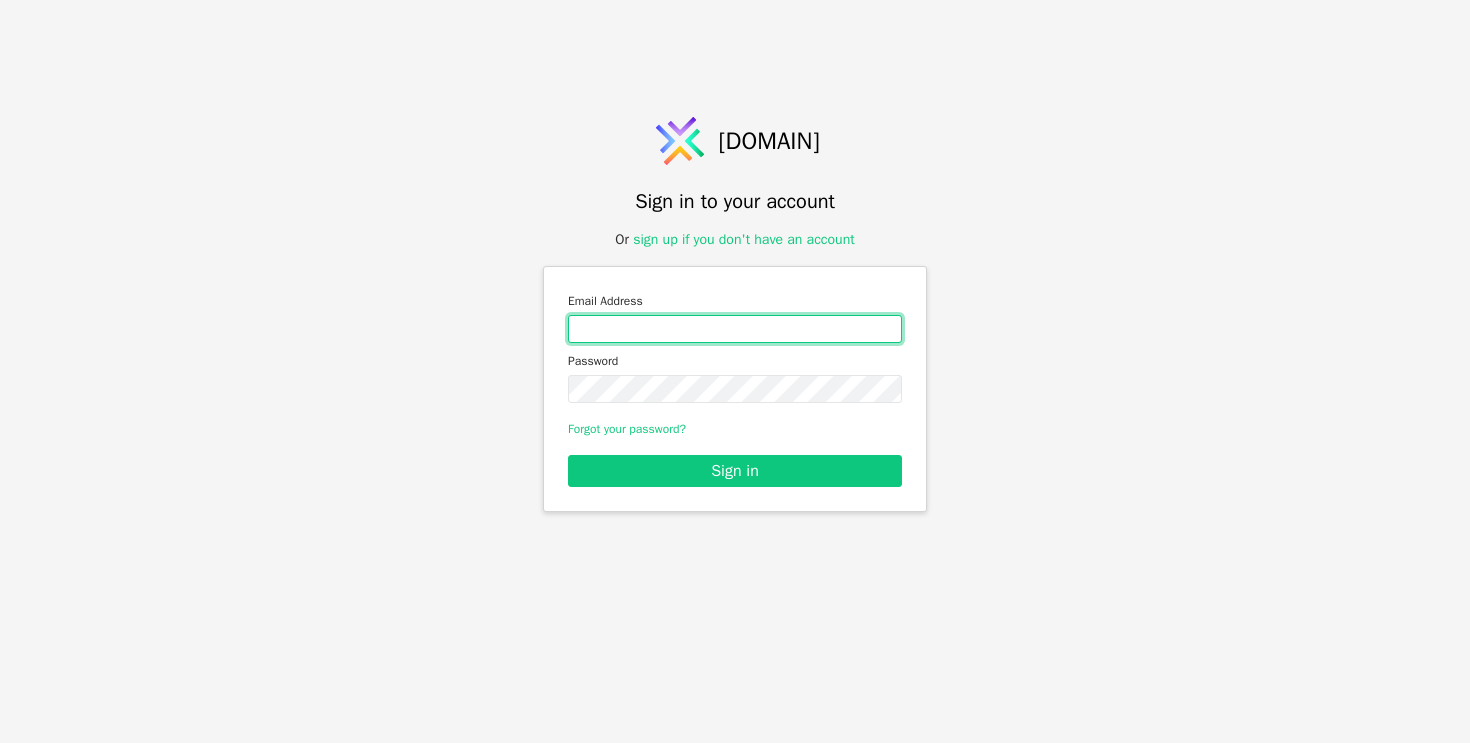 click at bounding box center (735, 329) 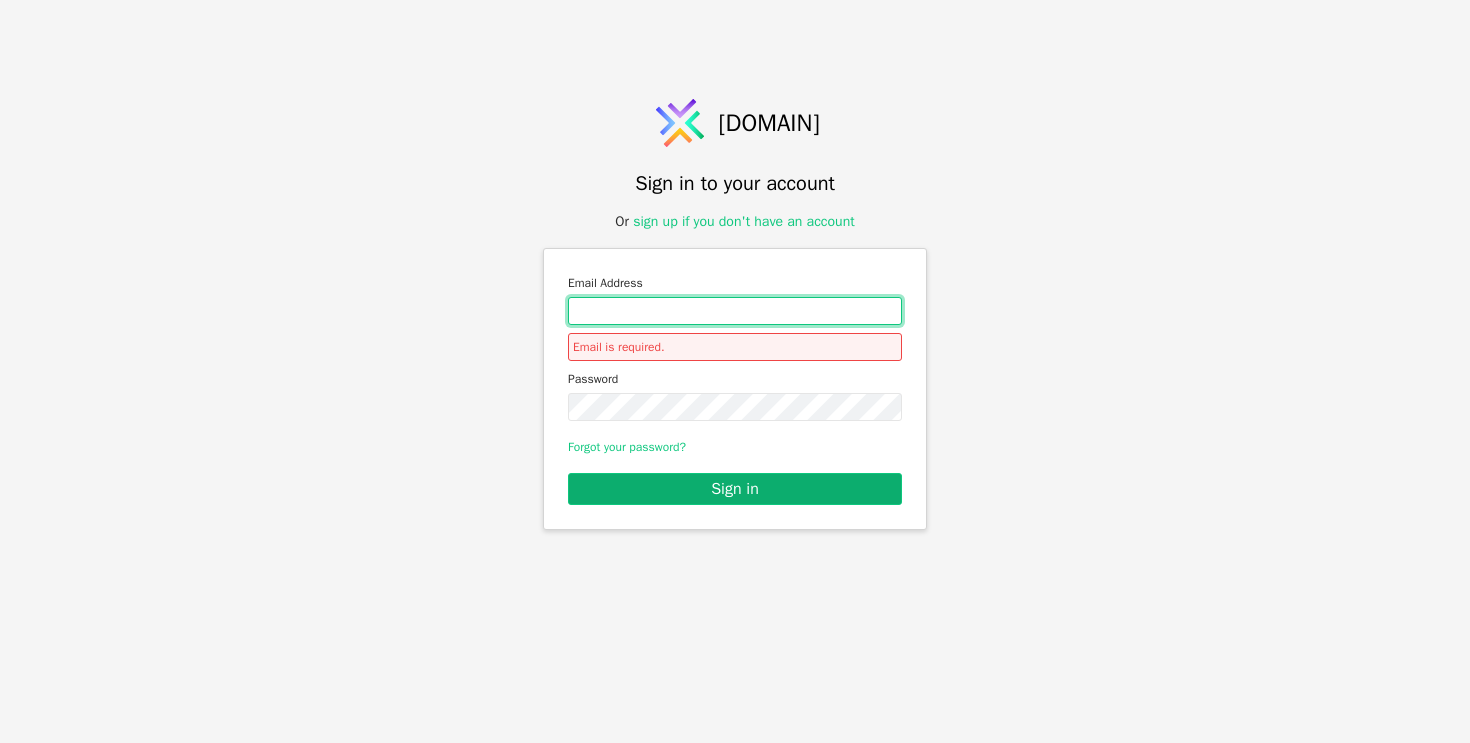 type on "[EMAIL]" 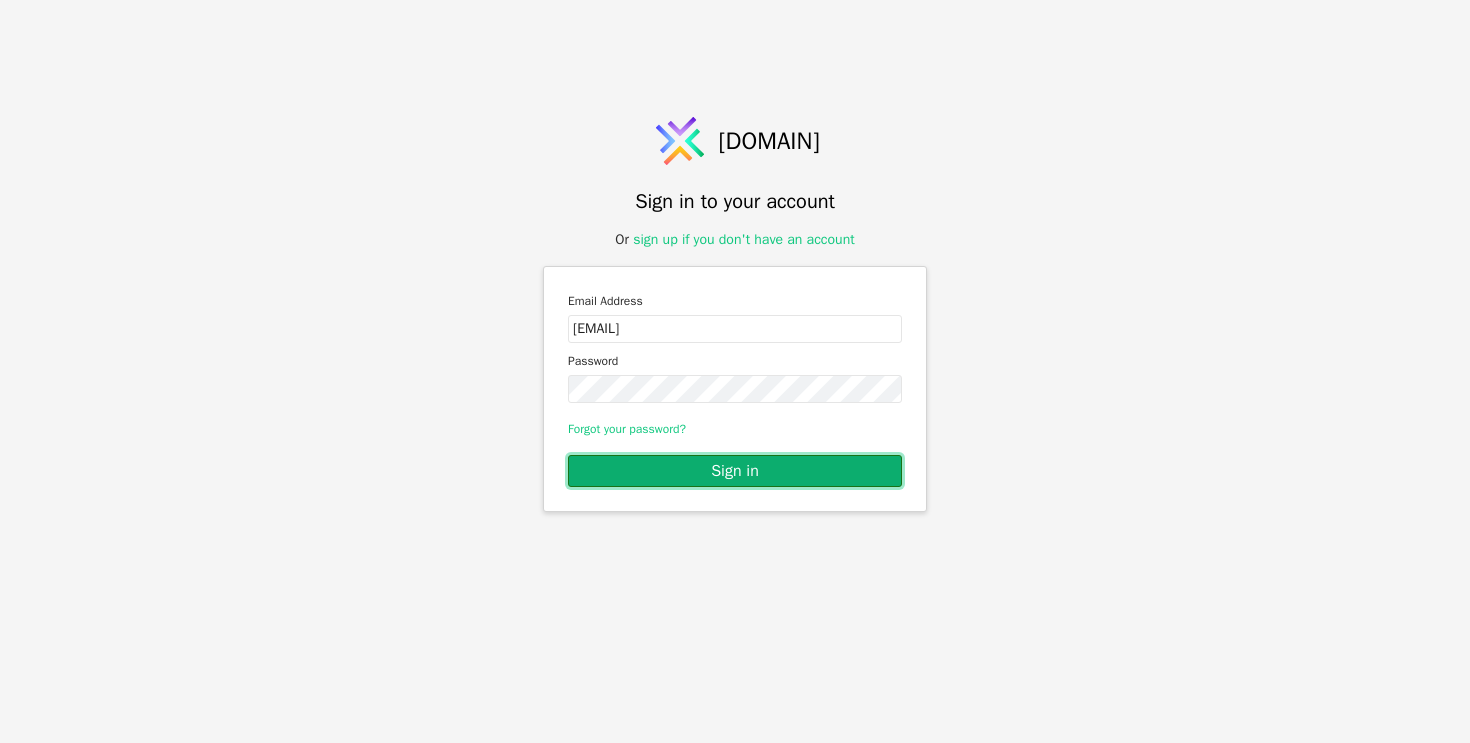 click on "Sign in" at bounding box center (735, 471) 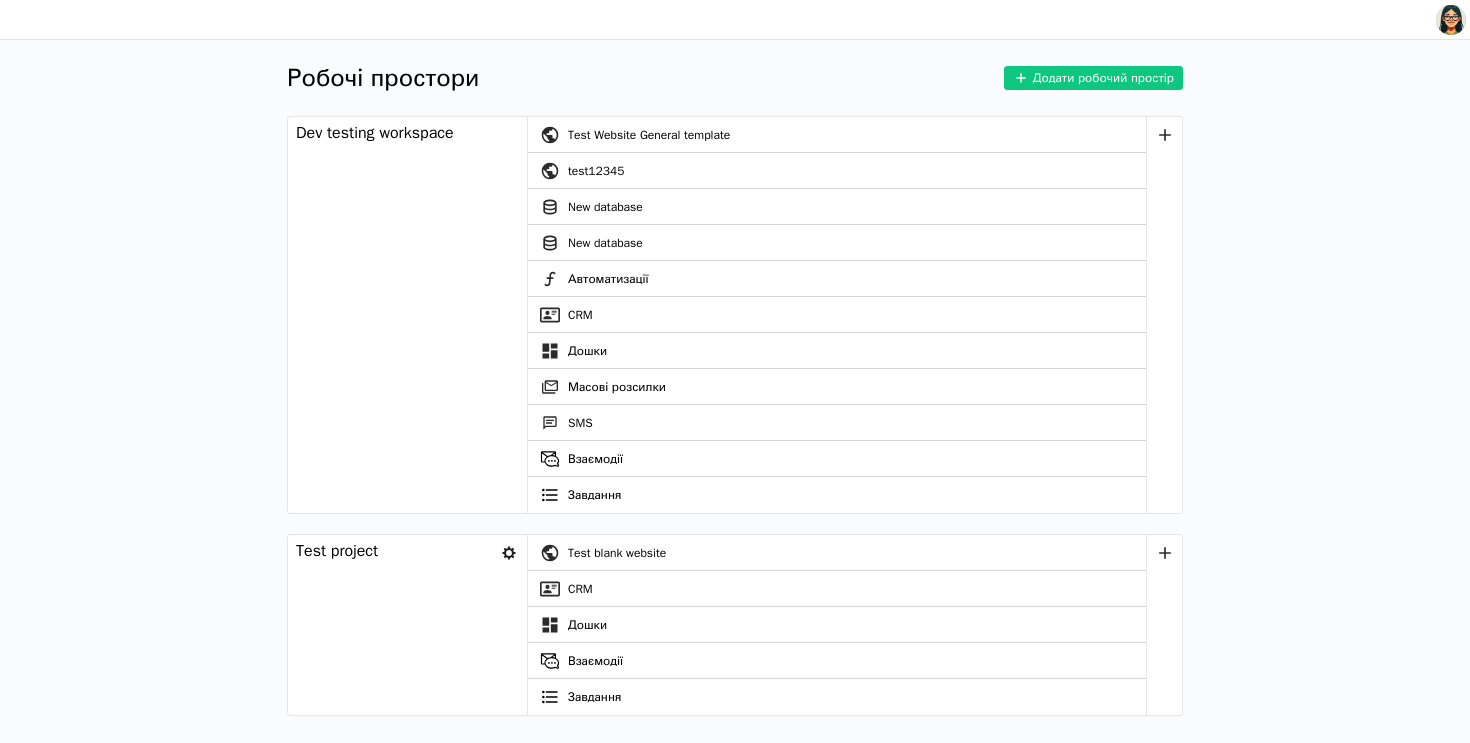 click 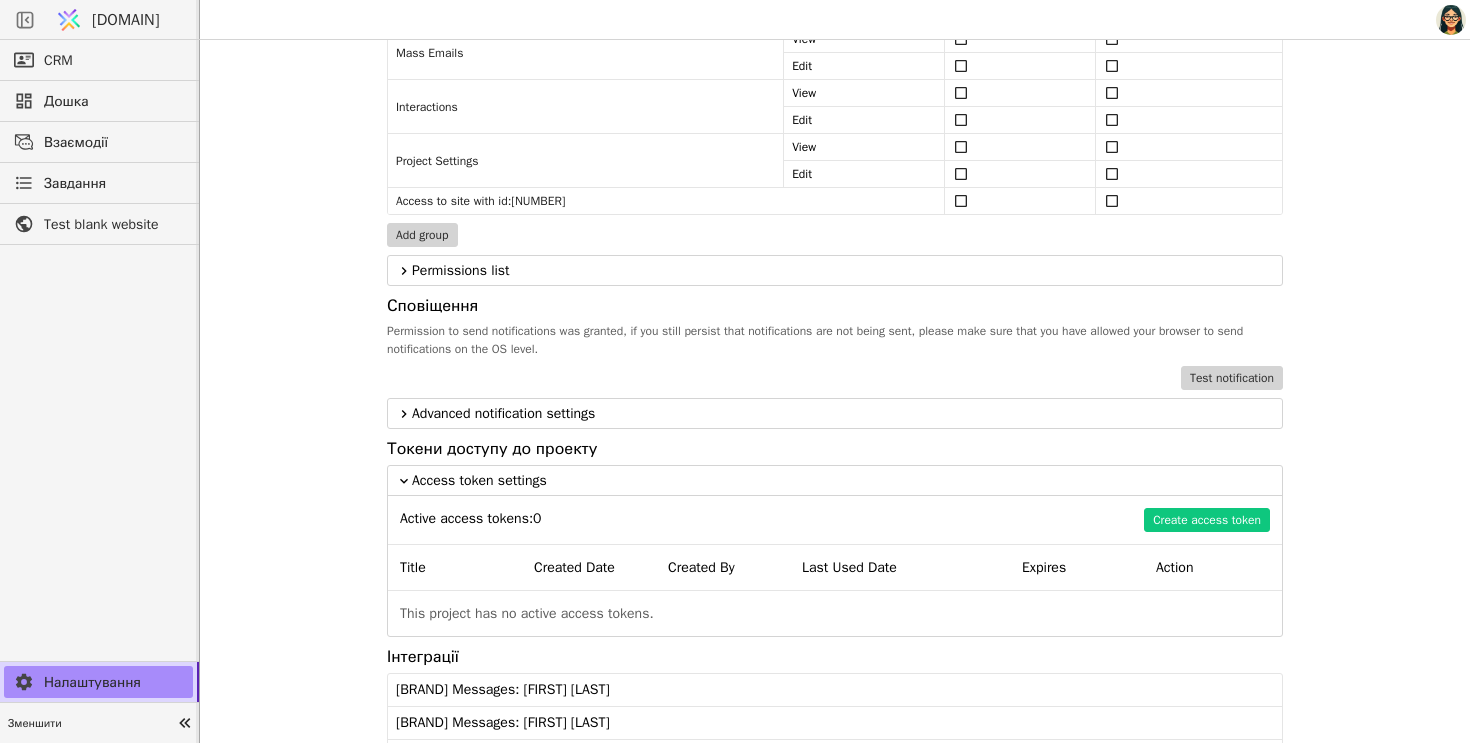 scroll, scrollTop: 1304, scrollLeft: 0, axis: vertical 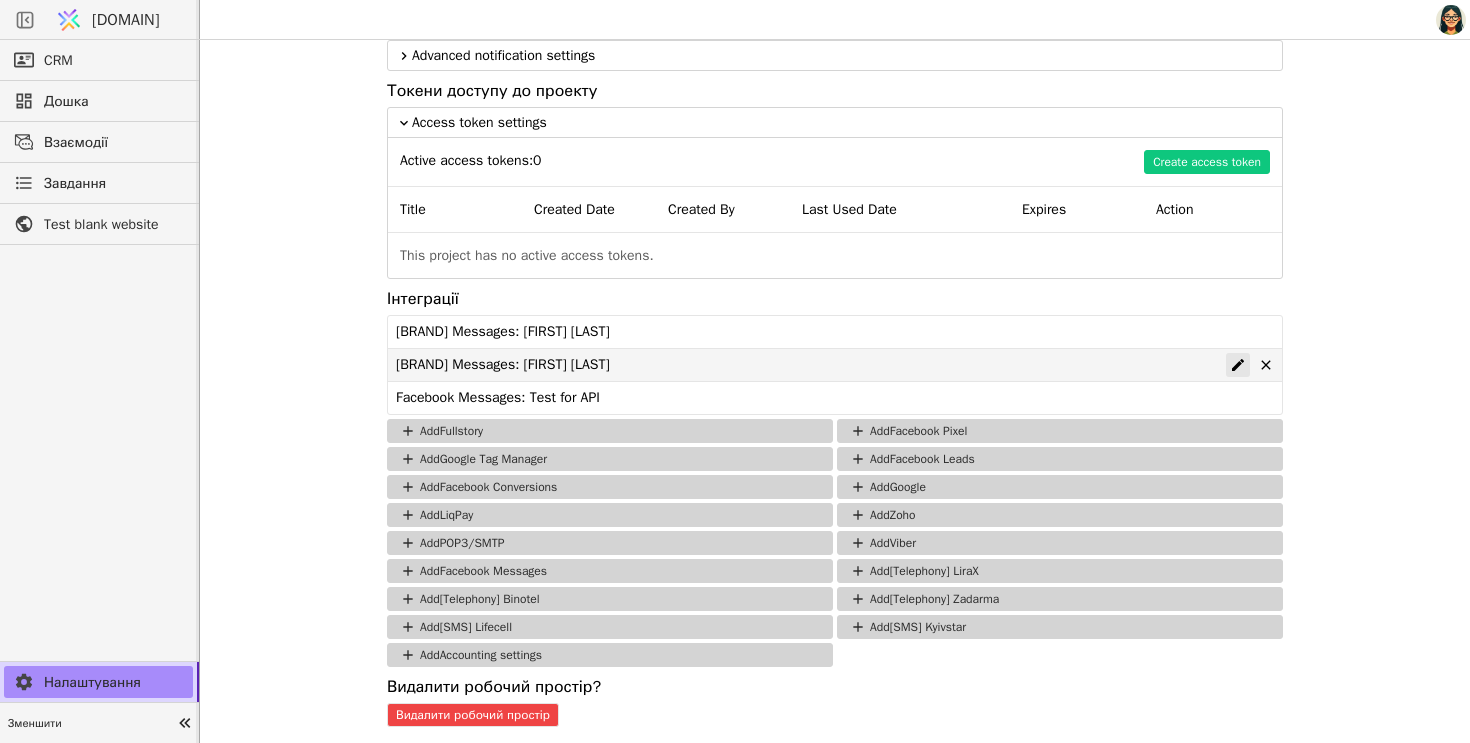 click 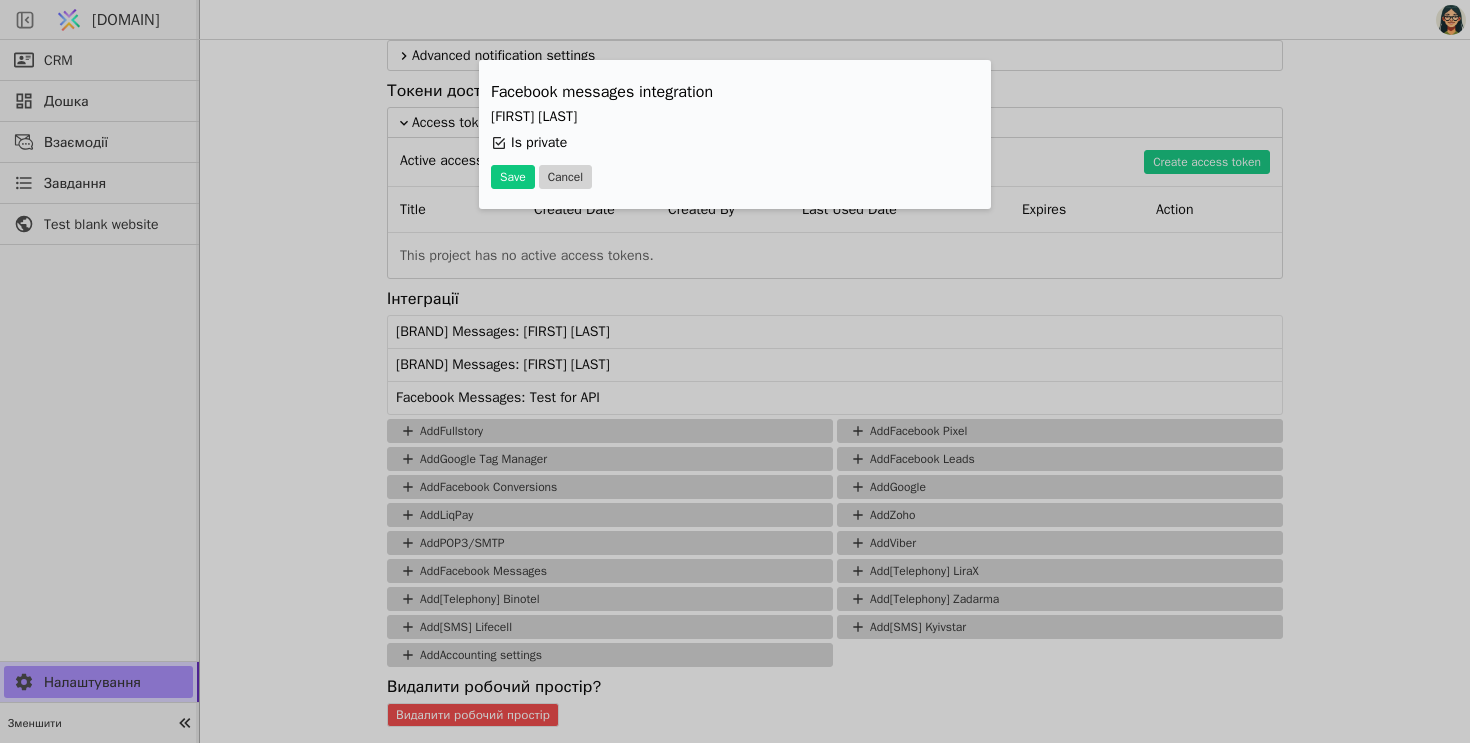 click on "Facebook messages integration [FIRST] [INITIAL] Dream Is private Save Cancel" at bounding box center [735, 371] 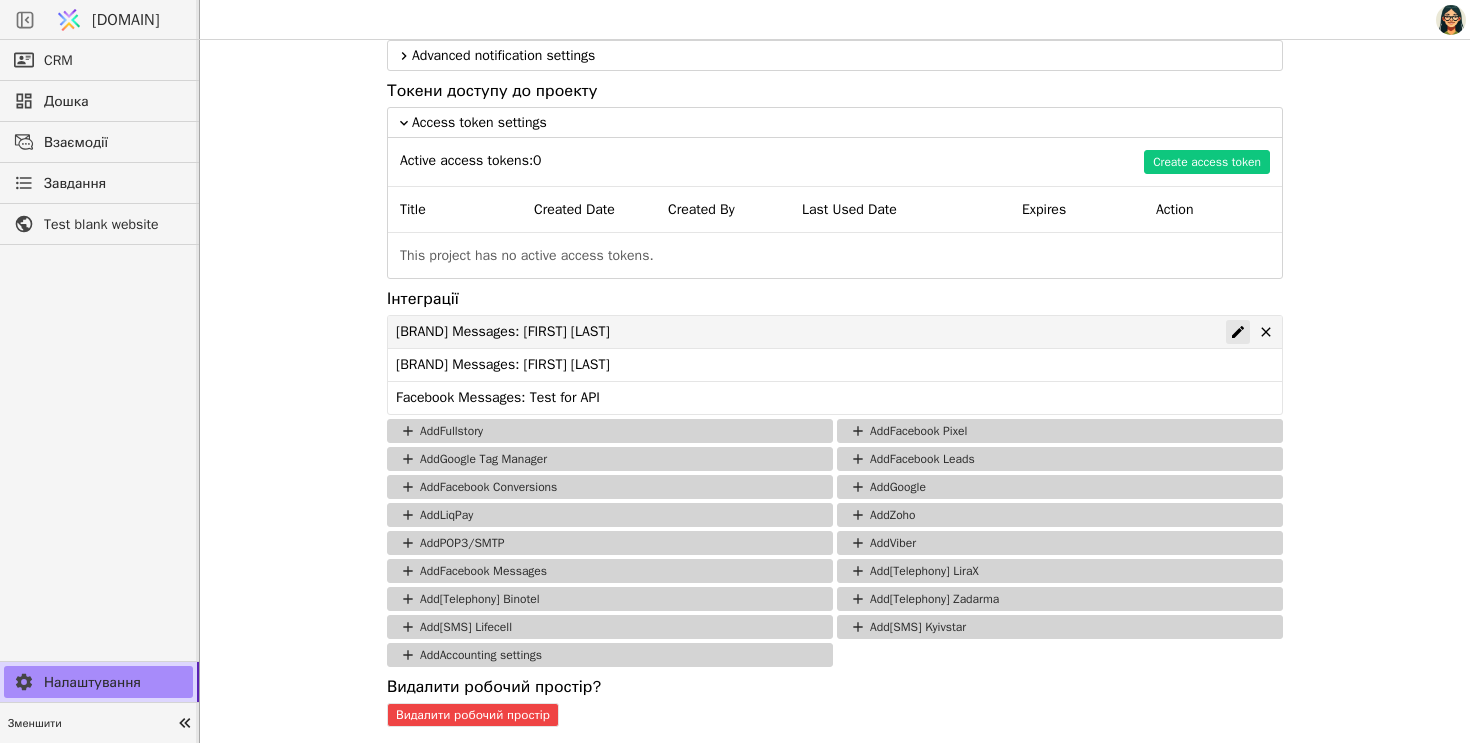 click 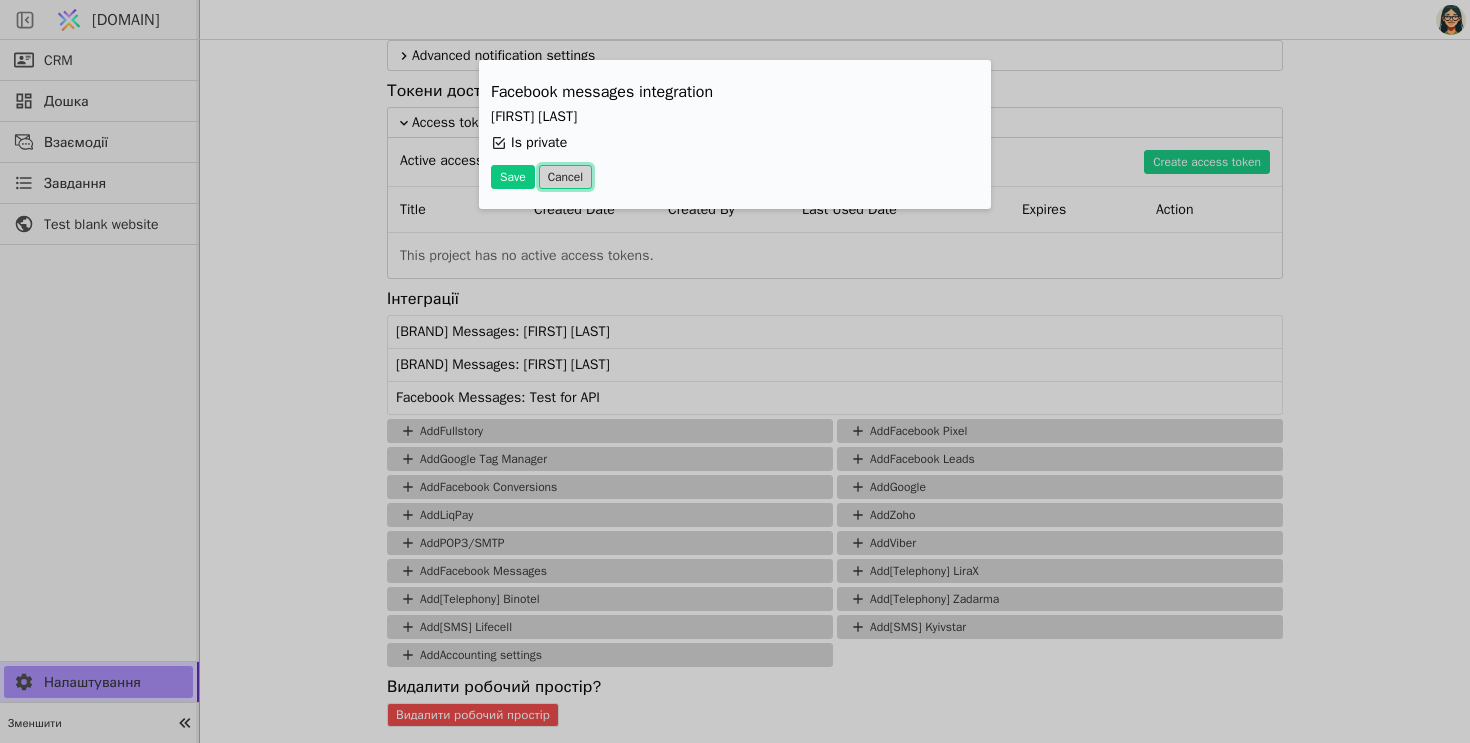 click on "Cancel" at bounding box center (565, 177) 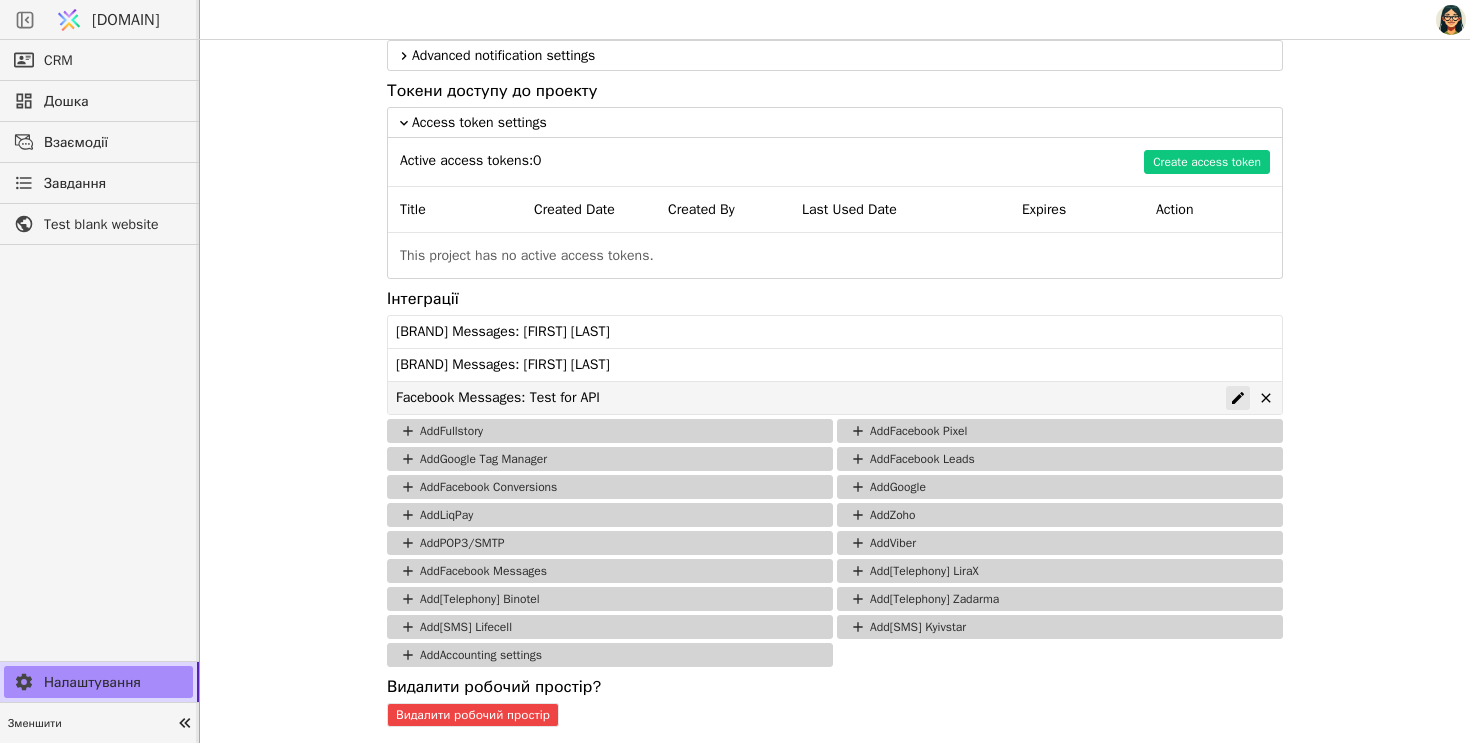 click 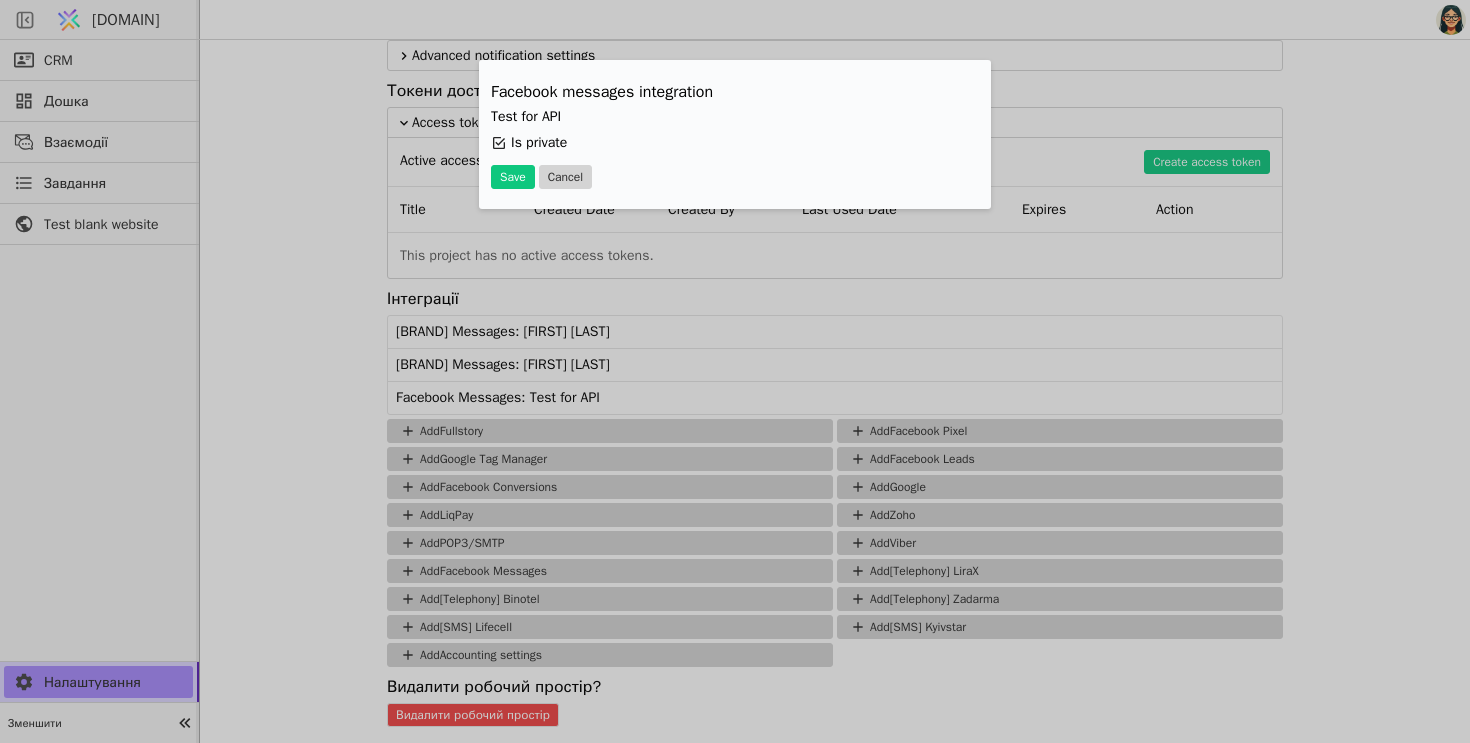 click on "Facebook messages integration Test for API Is private Save Cancel" at bounding box center (735, 371) 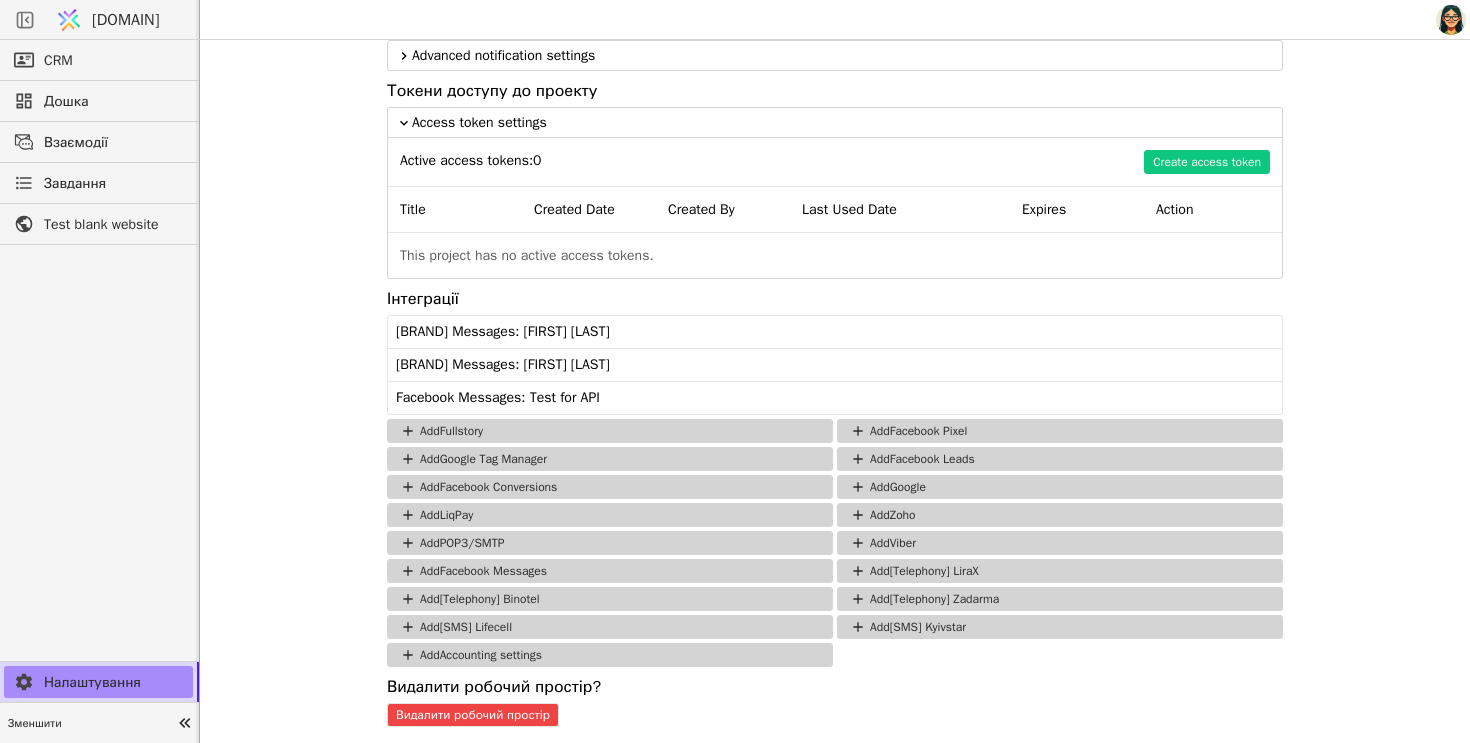 scroll, scrollTop: 1300, scrollLeft: 0, axis: vertical 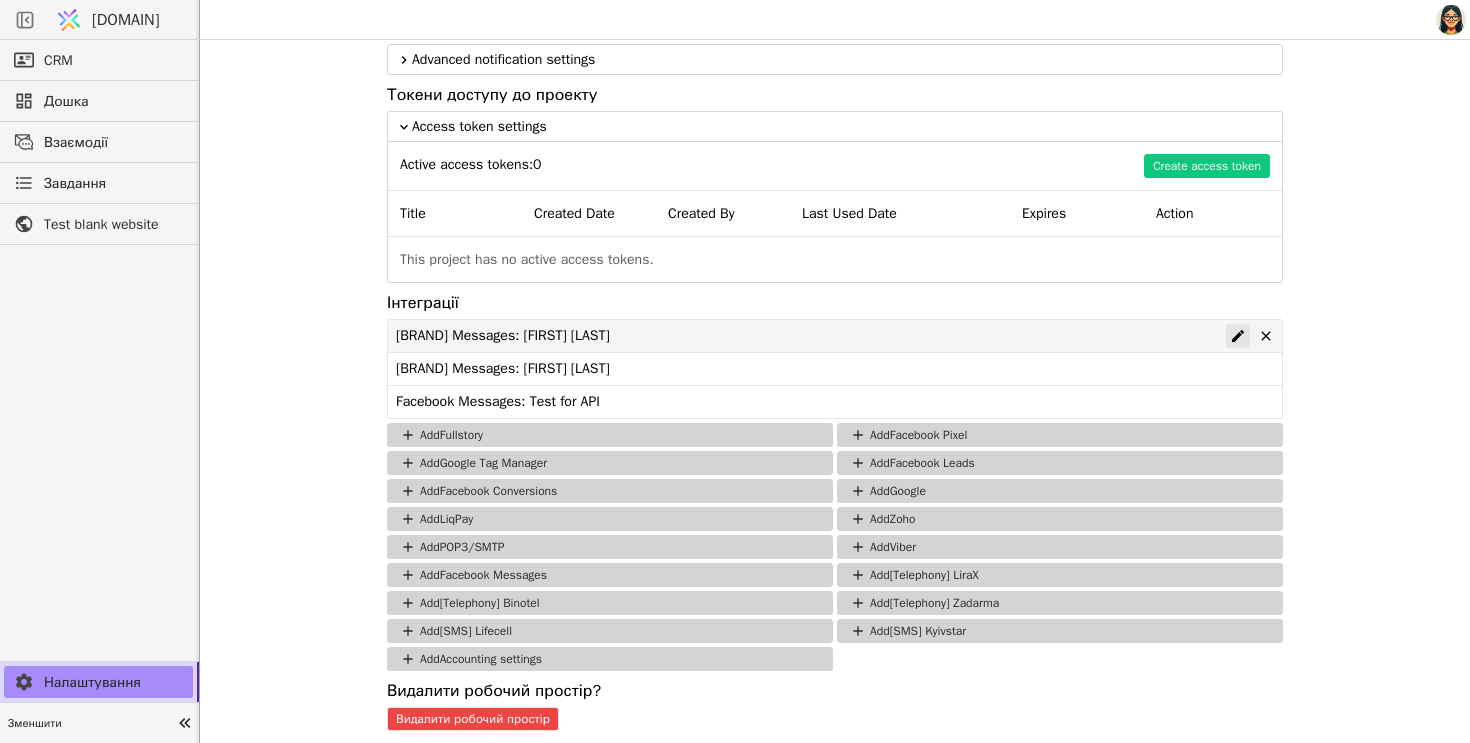 click 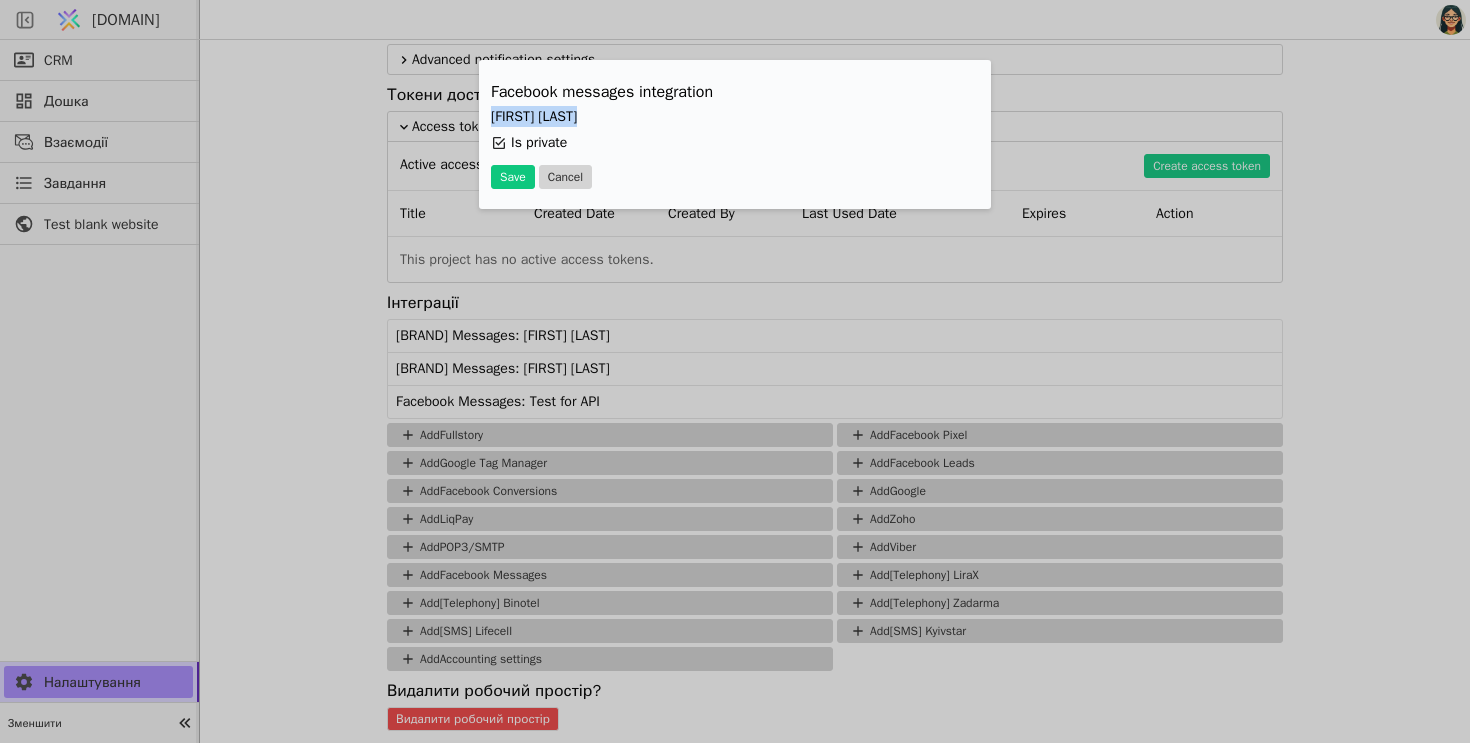 drag, startPoint x: 595, startPoint y: 121, endPoint x: 486, endPoint y: 117, distance: 109.07337 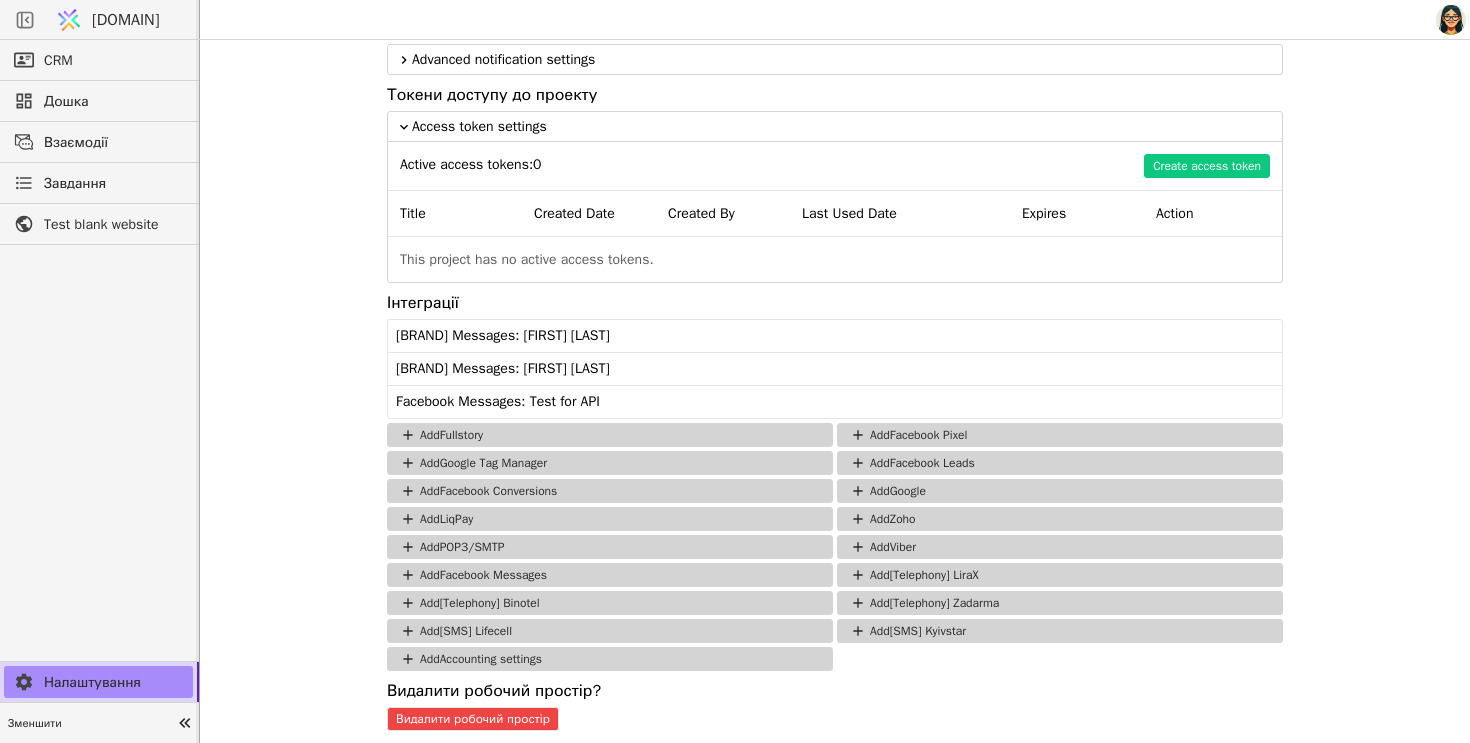 click on "Взаємодії" at bounding box center [99, 142] 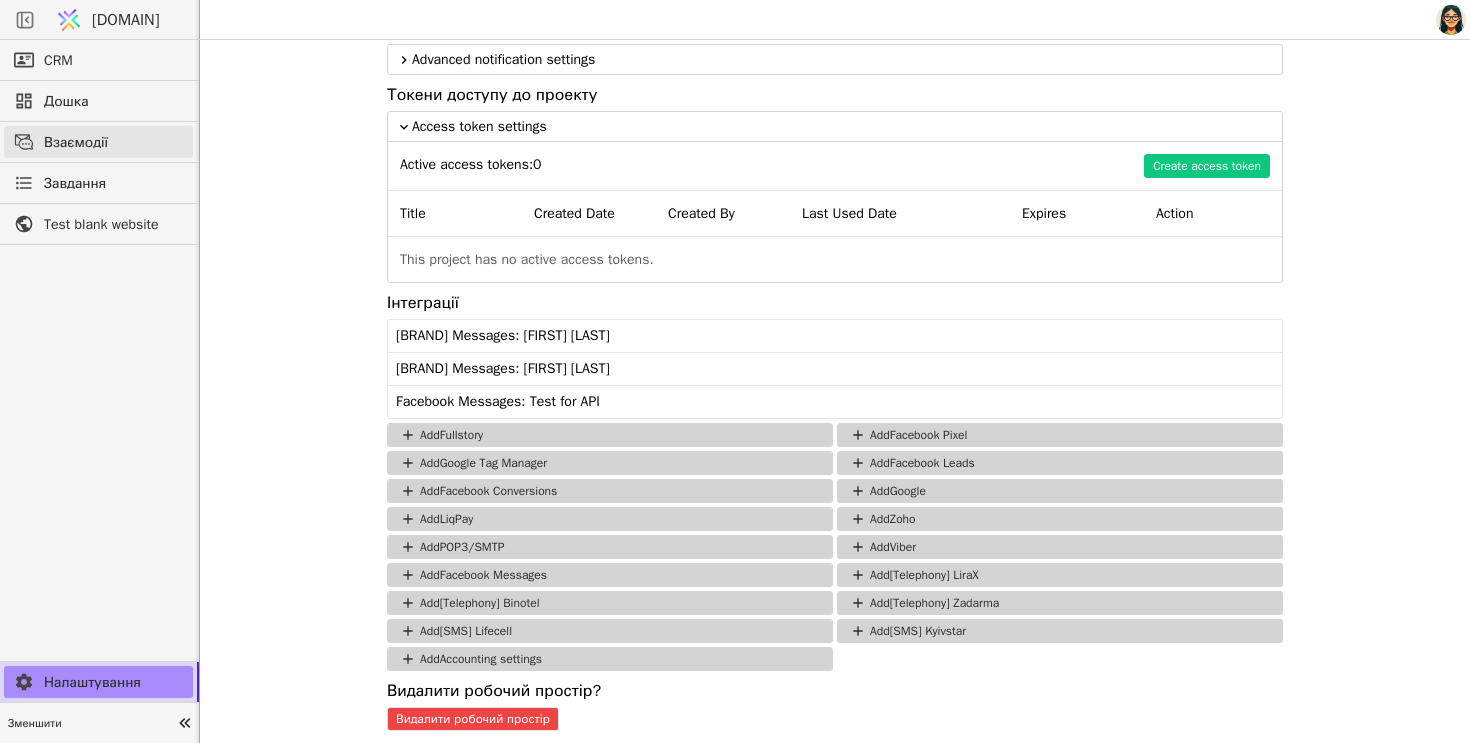 click on "Взаємодії" at bounding box center [113, 142] 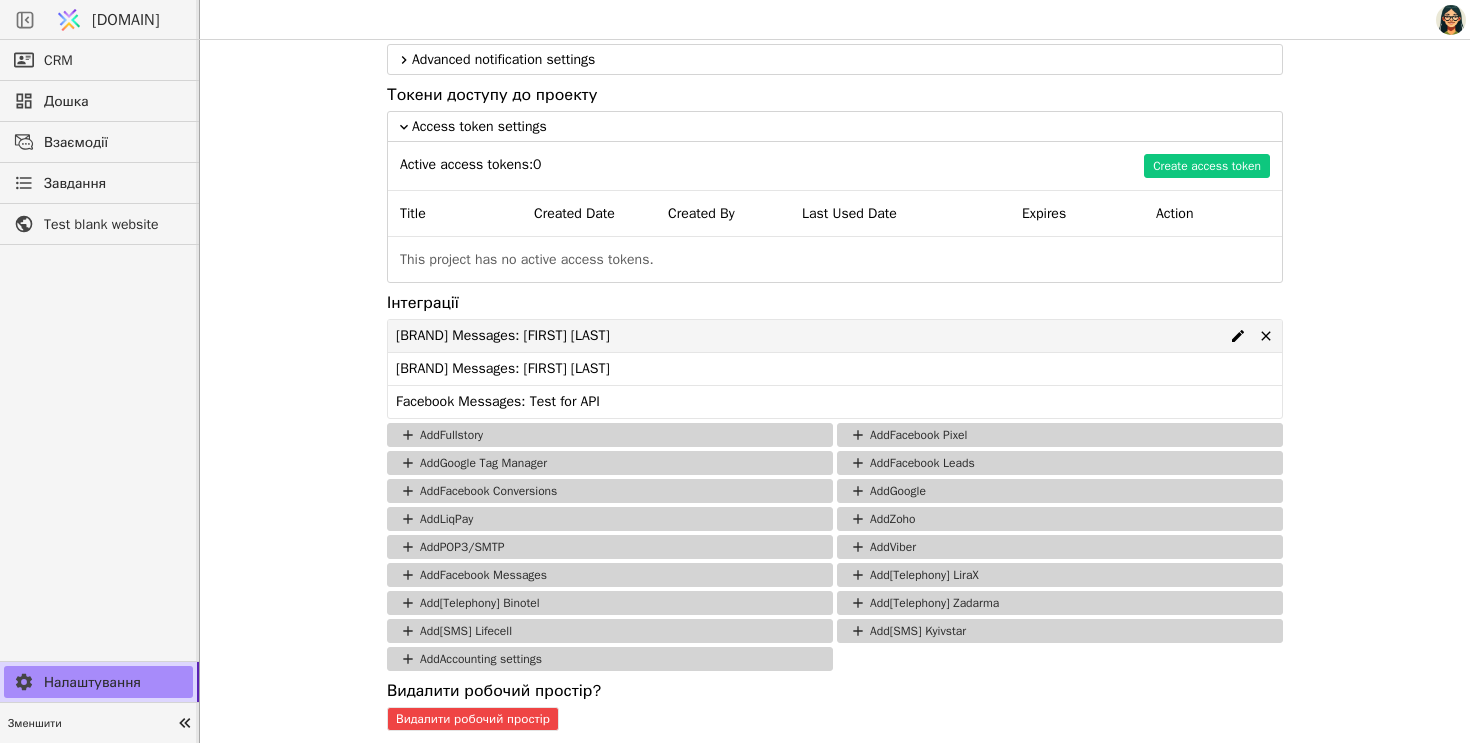 scroll, scrollTop: 0, scrollLeft: 0, axis: both 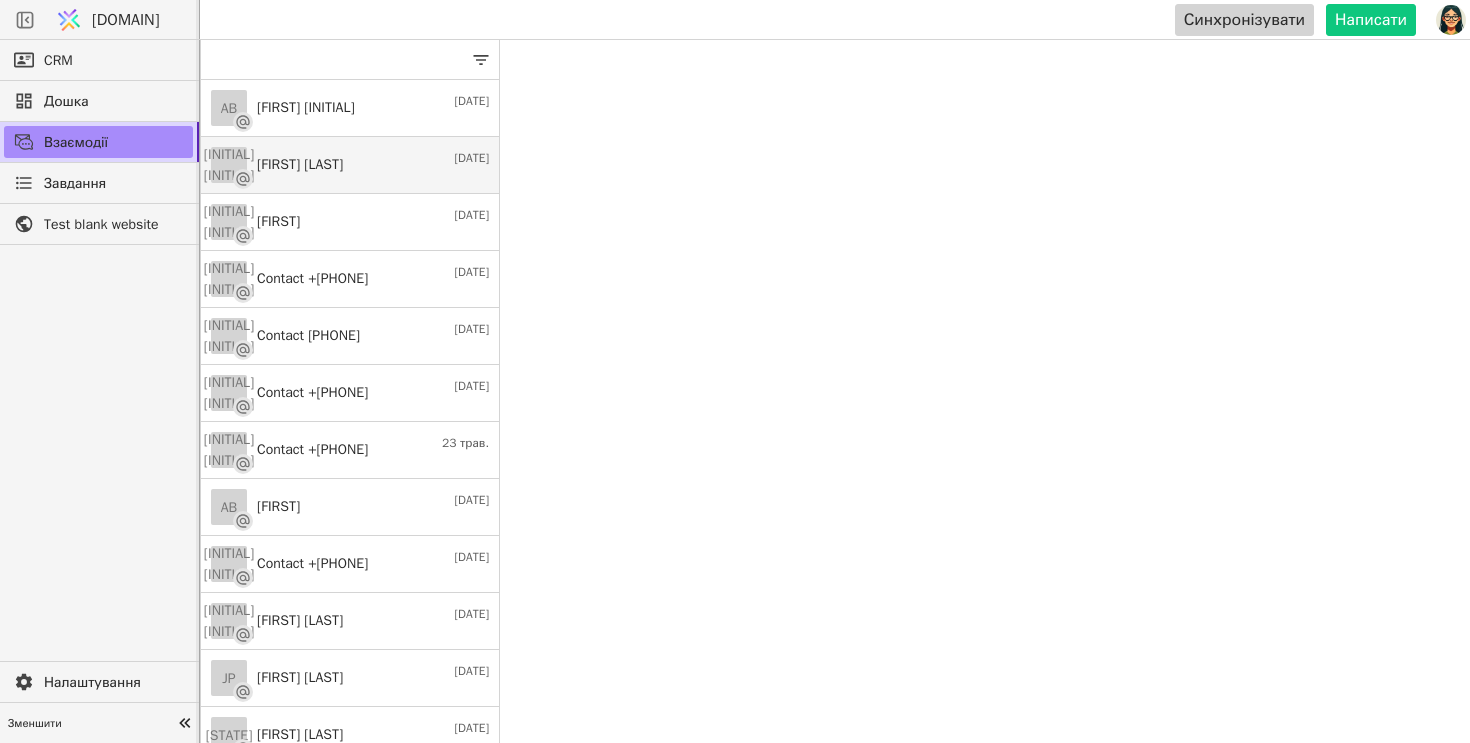 click on "[FIRST] [LAST] [DATE]" at bounding box center [350, 165] 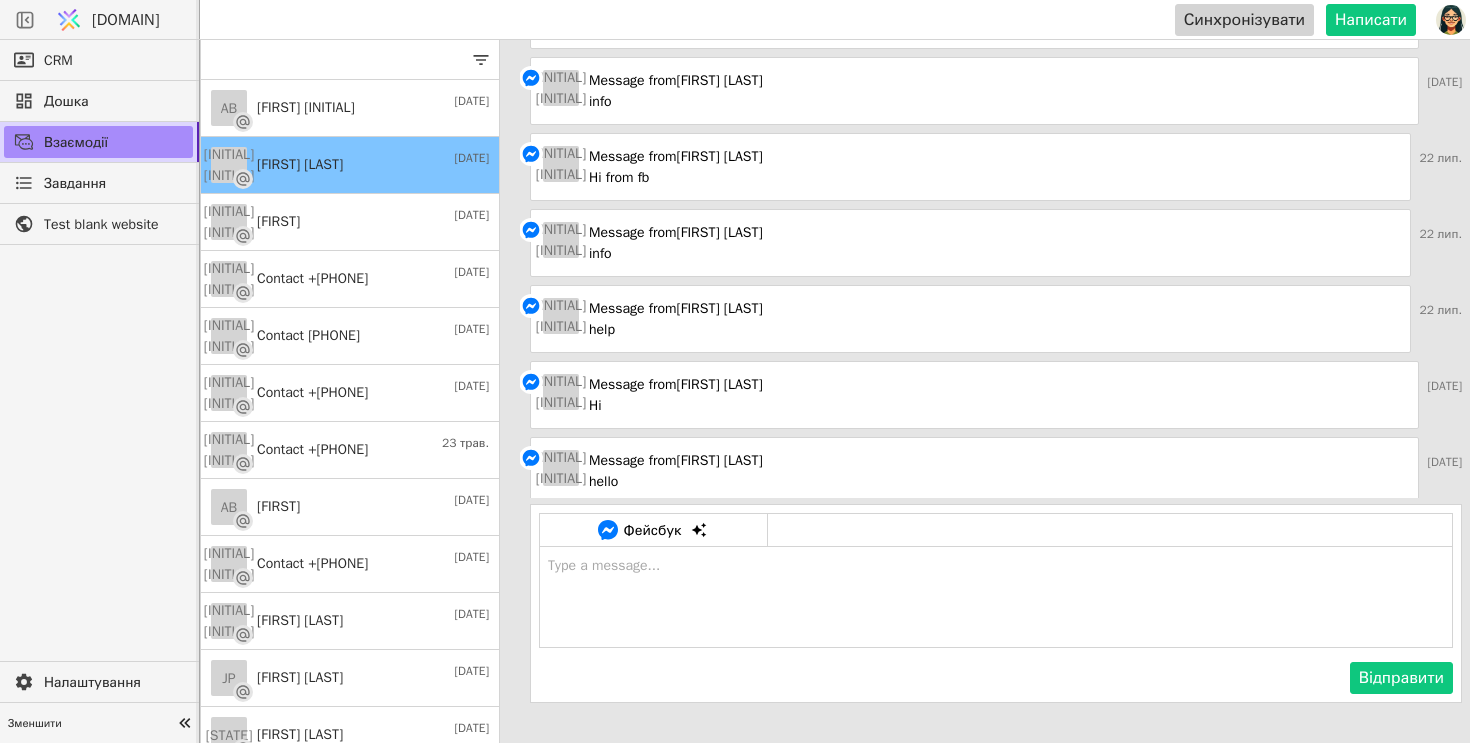 scroll, scrollTop: 0, scrollLeft: 0, axis: both 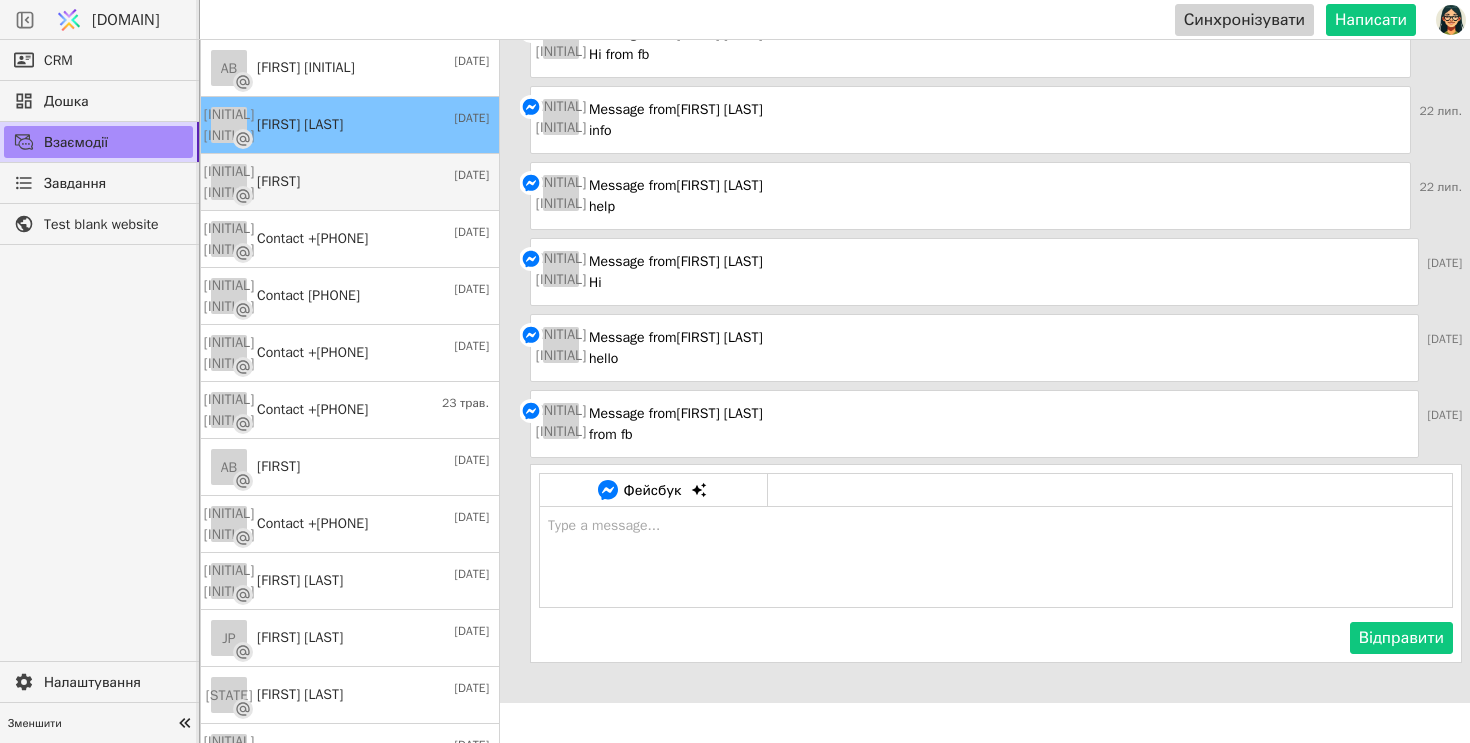 click on "[INITIAL] [INITIAL] [FIRST] [DATE]" at bounding box center (350, 182) 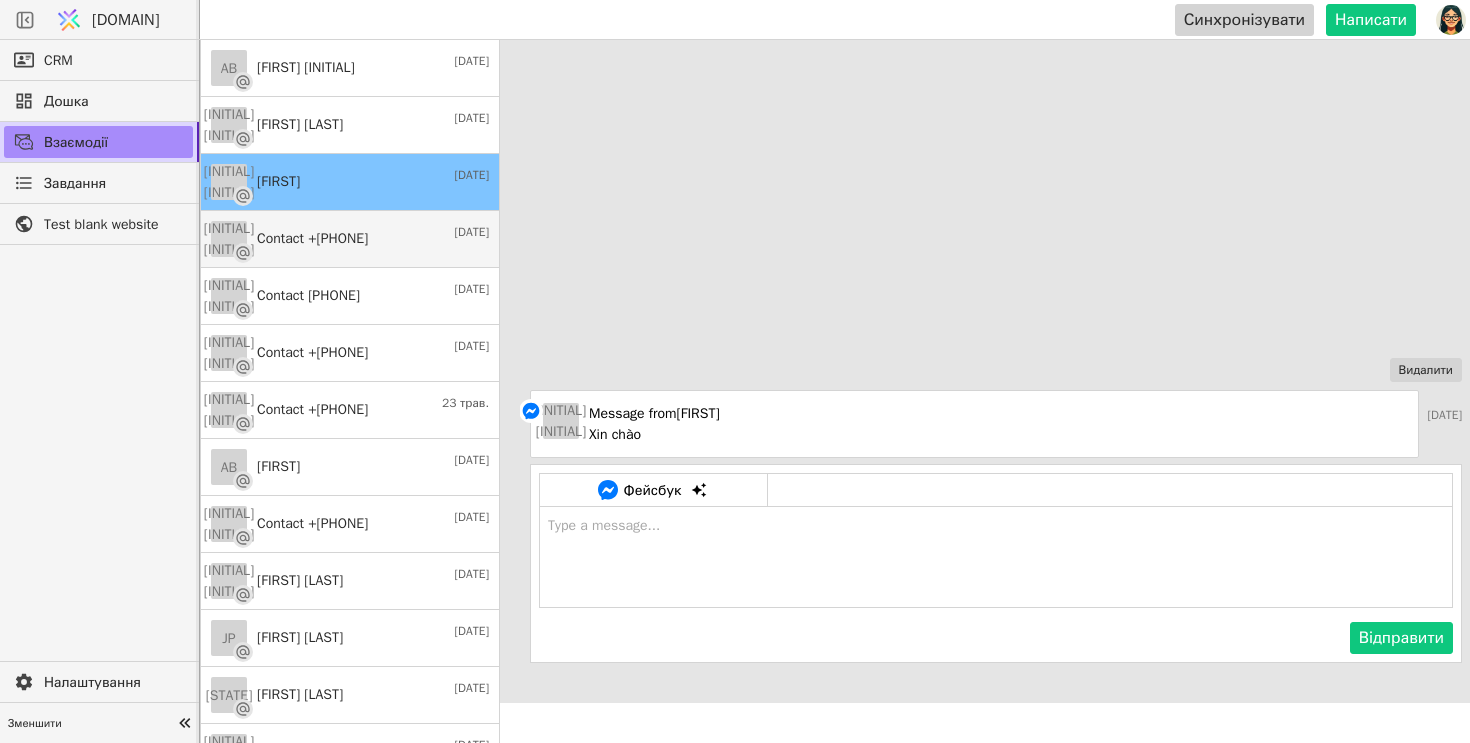 scroll, scrollTop: 0, scrollLeft: 0, axis: both 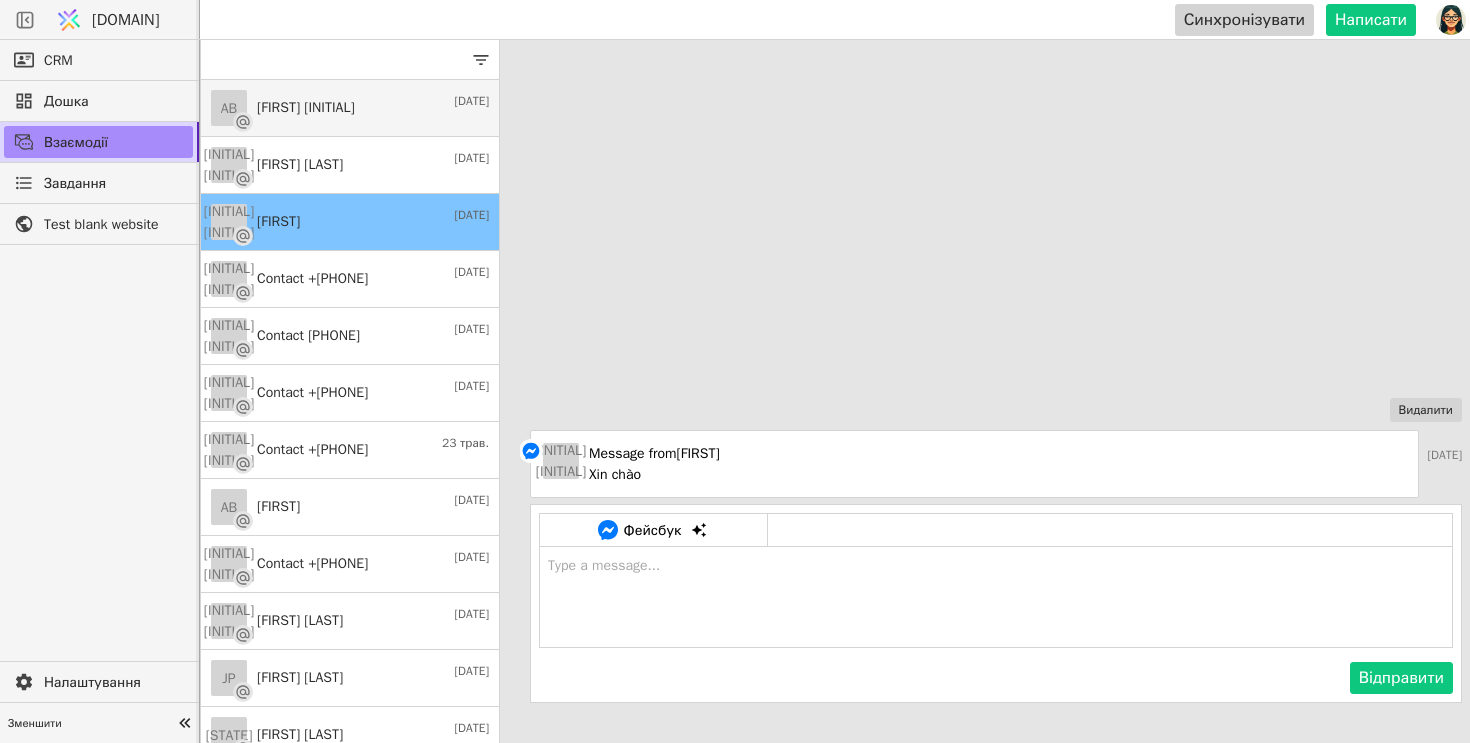 click on "[INITIAL] [INITIAL] [FIRST] [INITIAL] [DATE]" at bounding box center (350, 108) 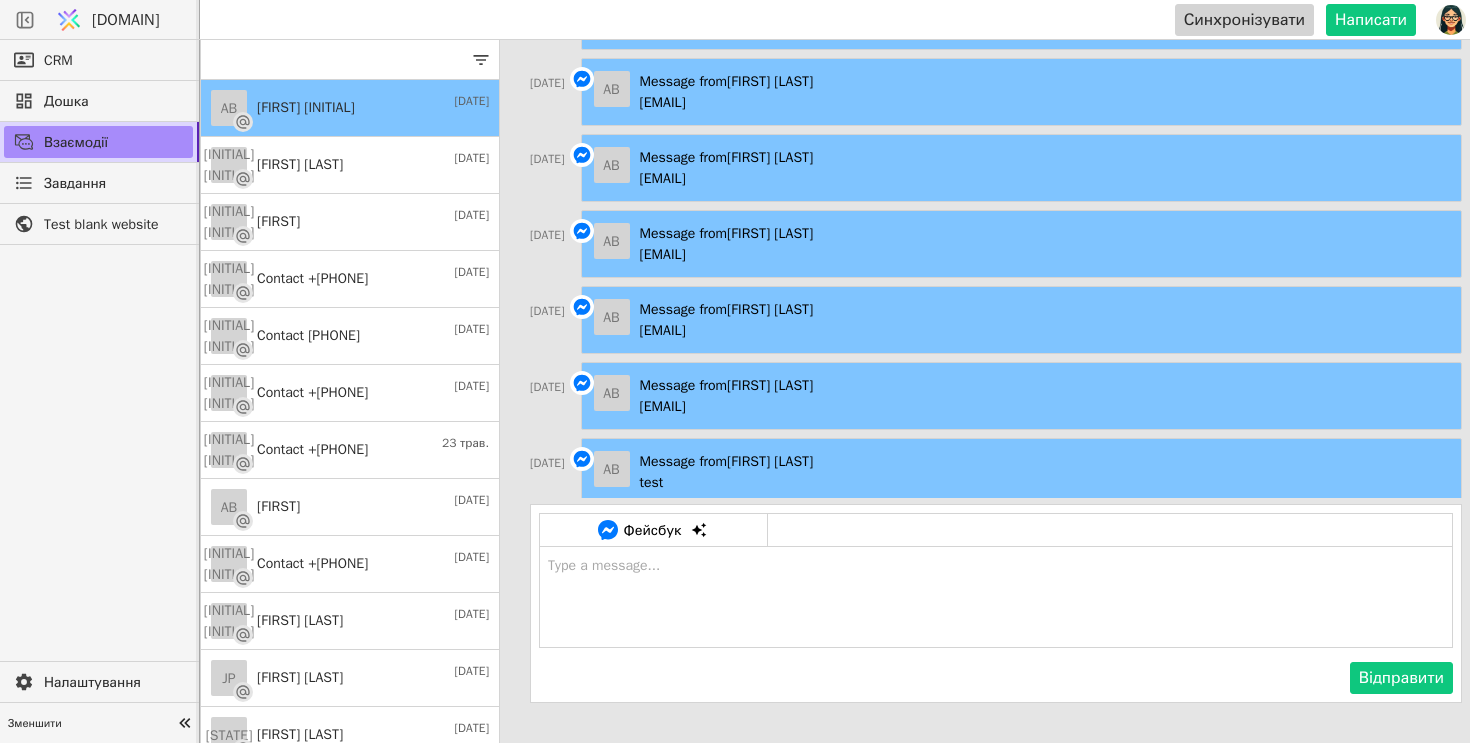 scroll, scrollTop: 0, scrollLeft: 0, axis: both 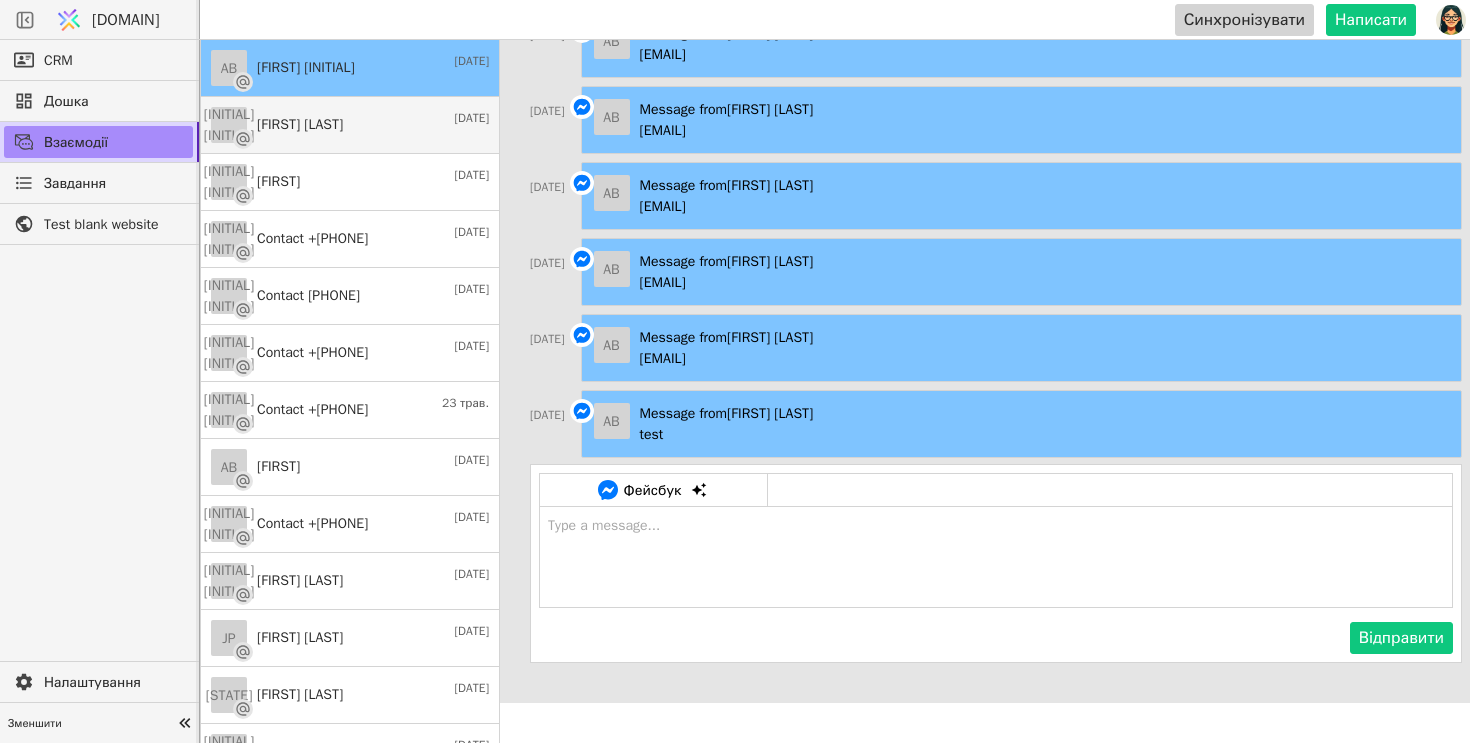 click on "[FIRST] [LAST] [DATE]" at bounding box center (350, 125) 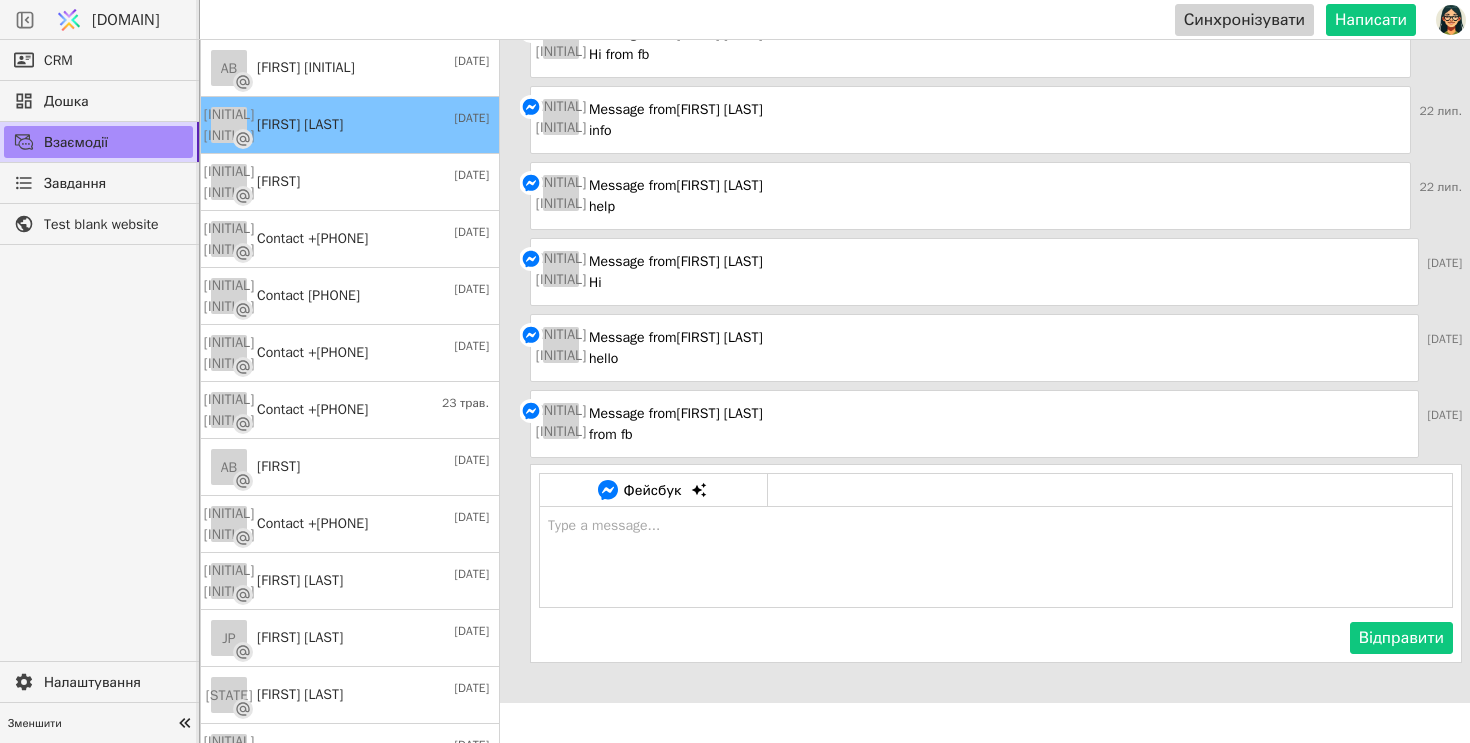 click at bounding box center (996, 557) 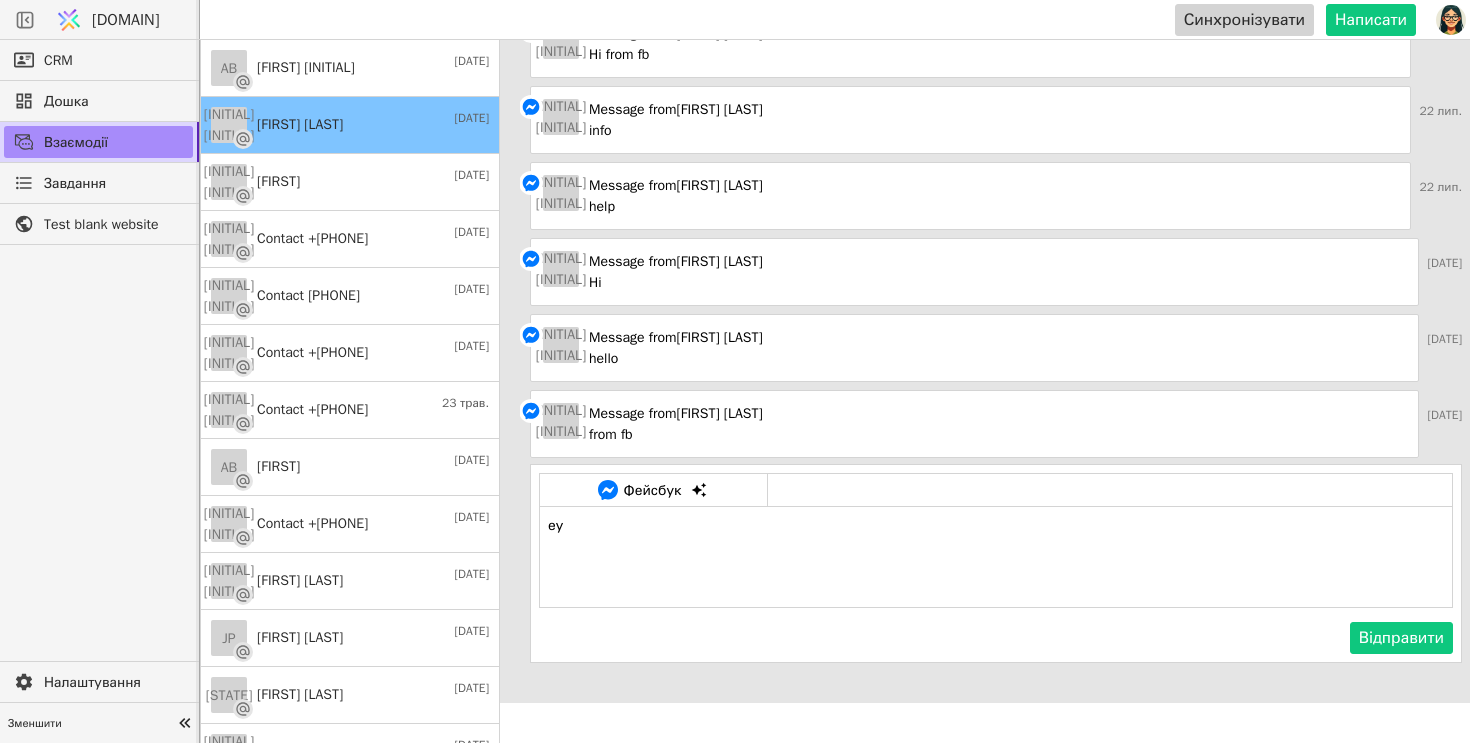 type on "е" 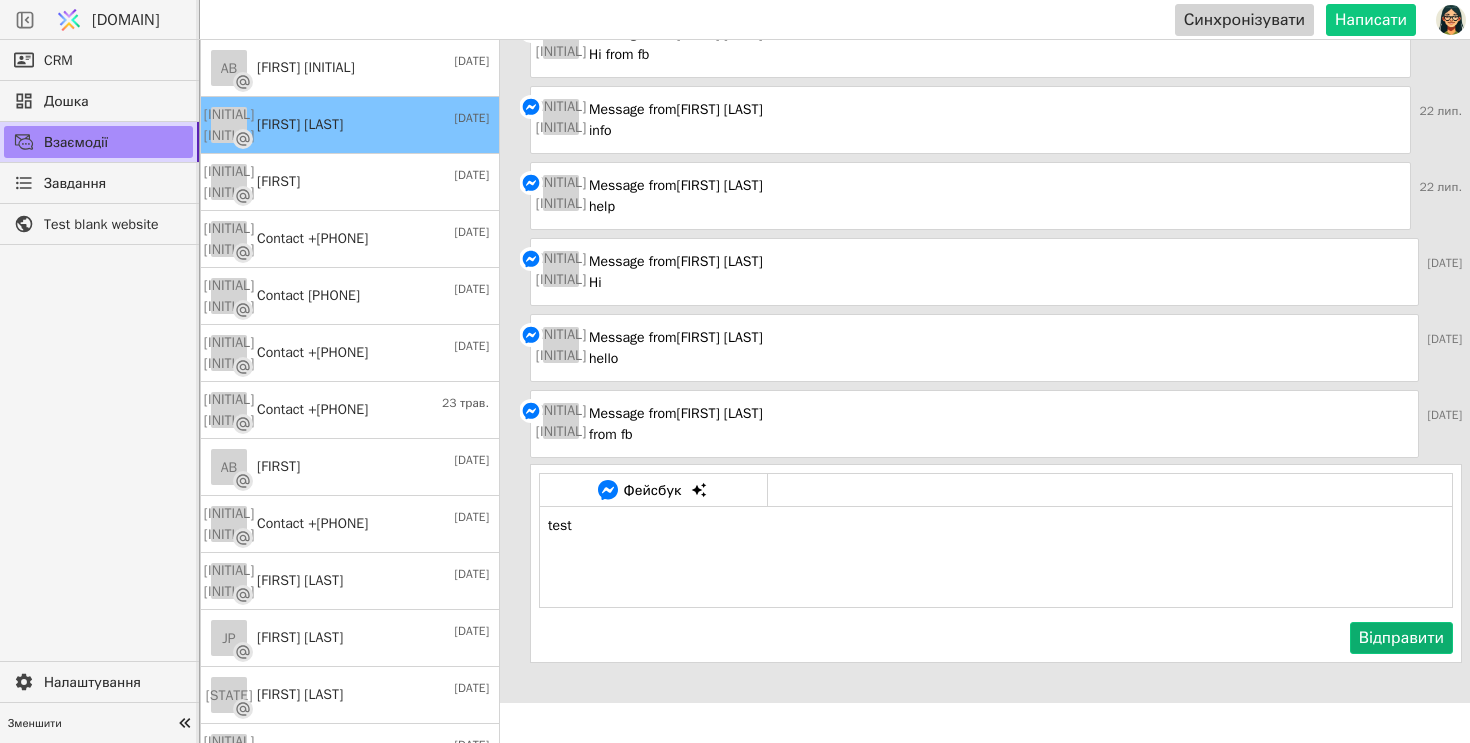 type on "test" 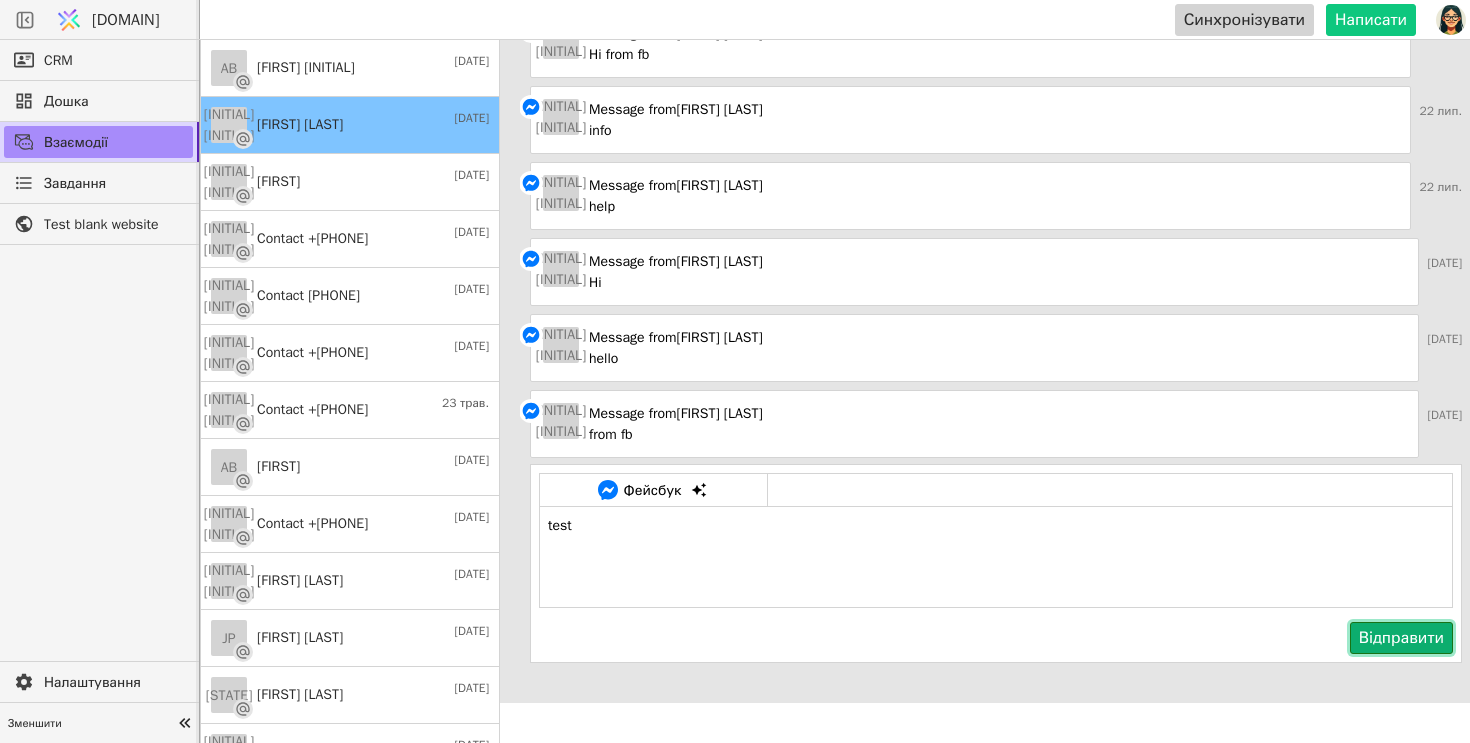 click on "Відправити" at bounding box center (1401, 638) 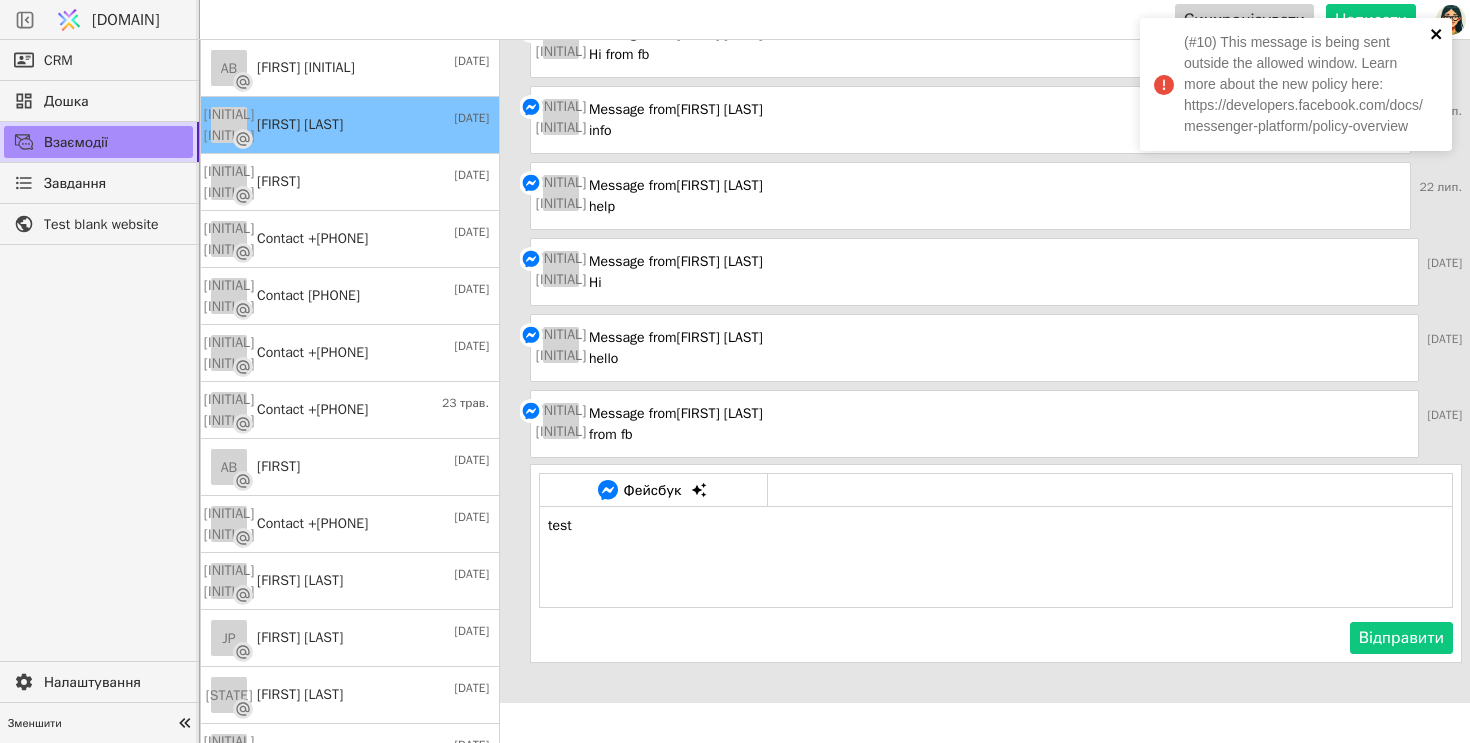 click 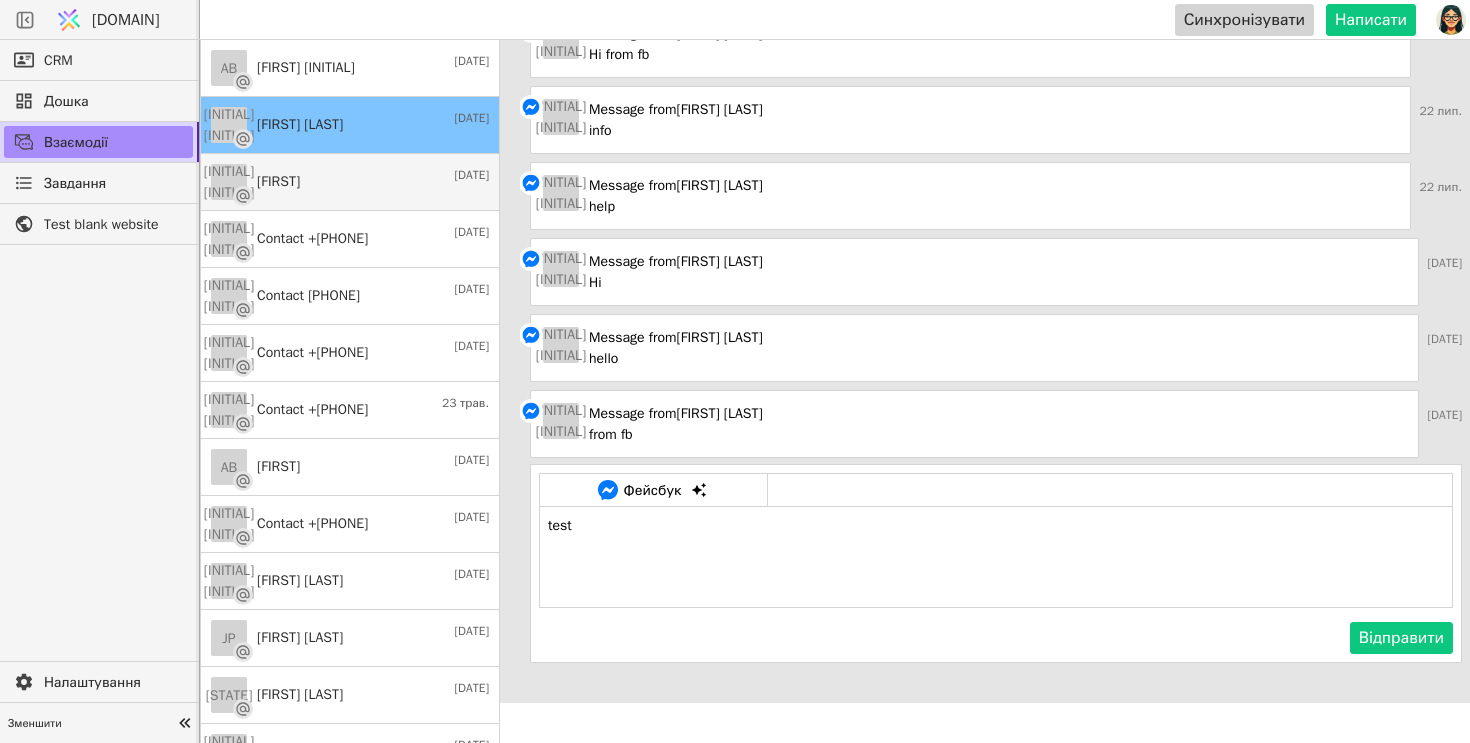 click on "[INITIAL] [INITIAL] [FIRST] [DATE]" at bounding box center (350, 182) 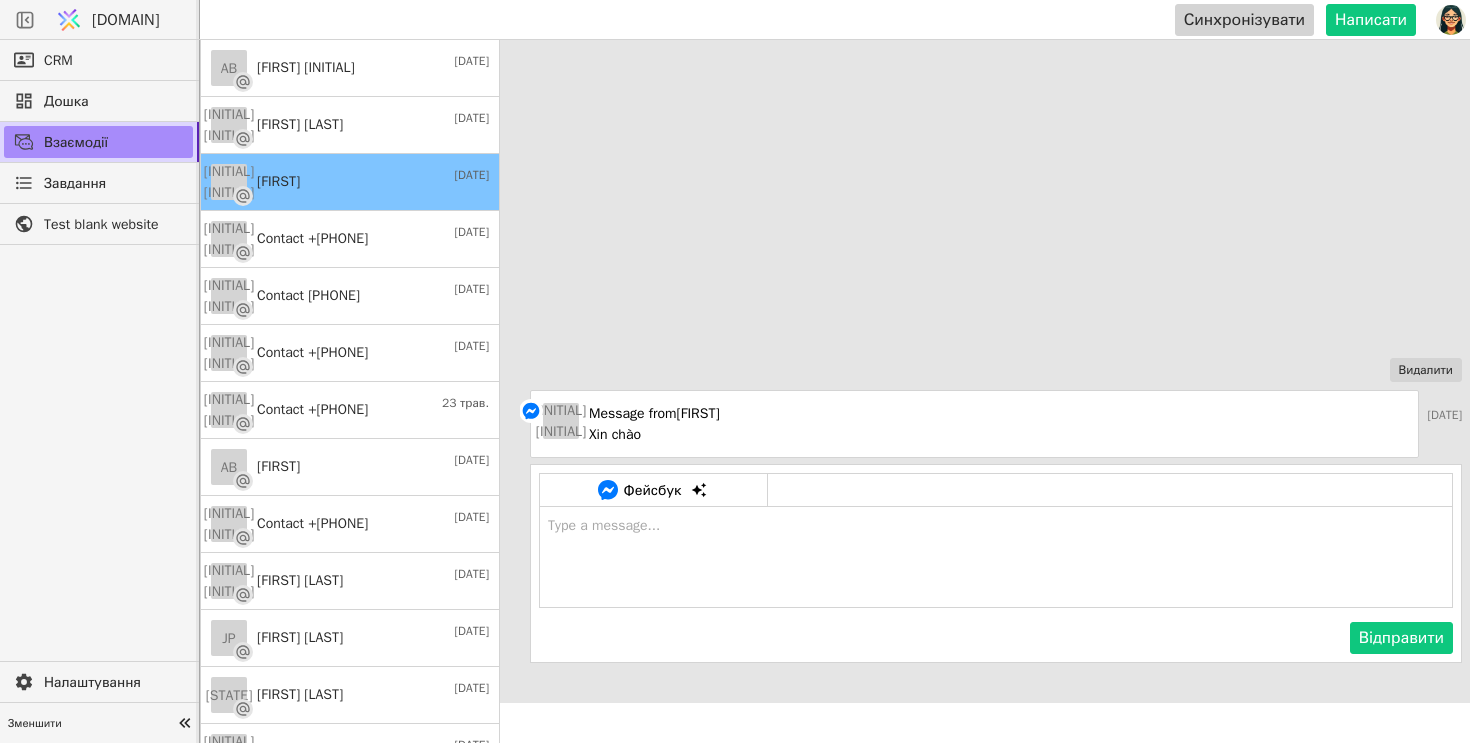 click at bounding box center [996, 557] 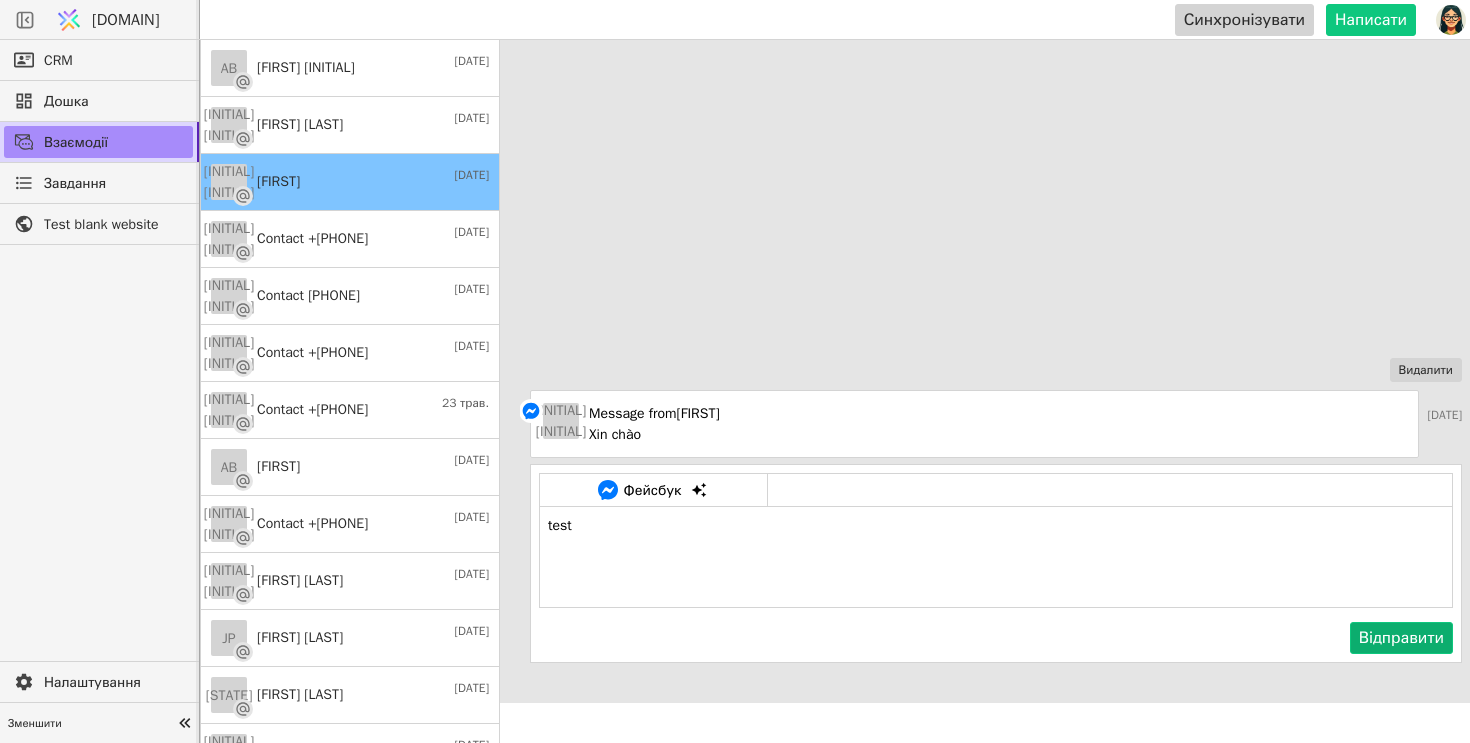 type on "test" 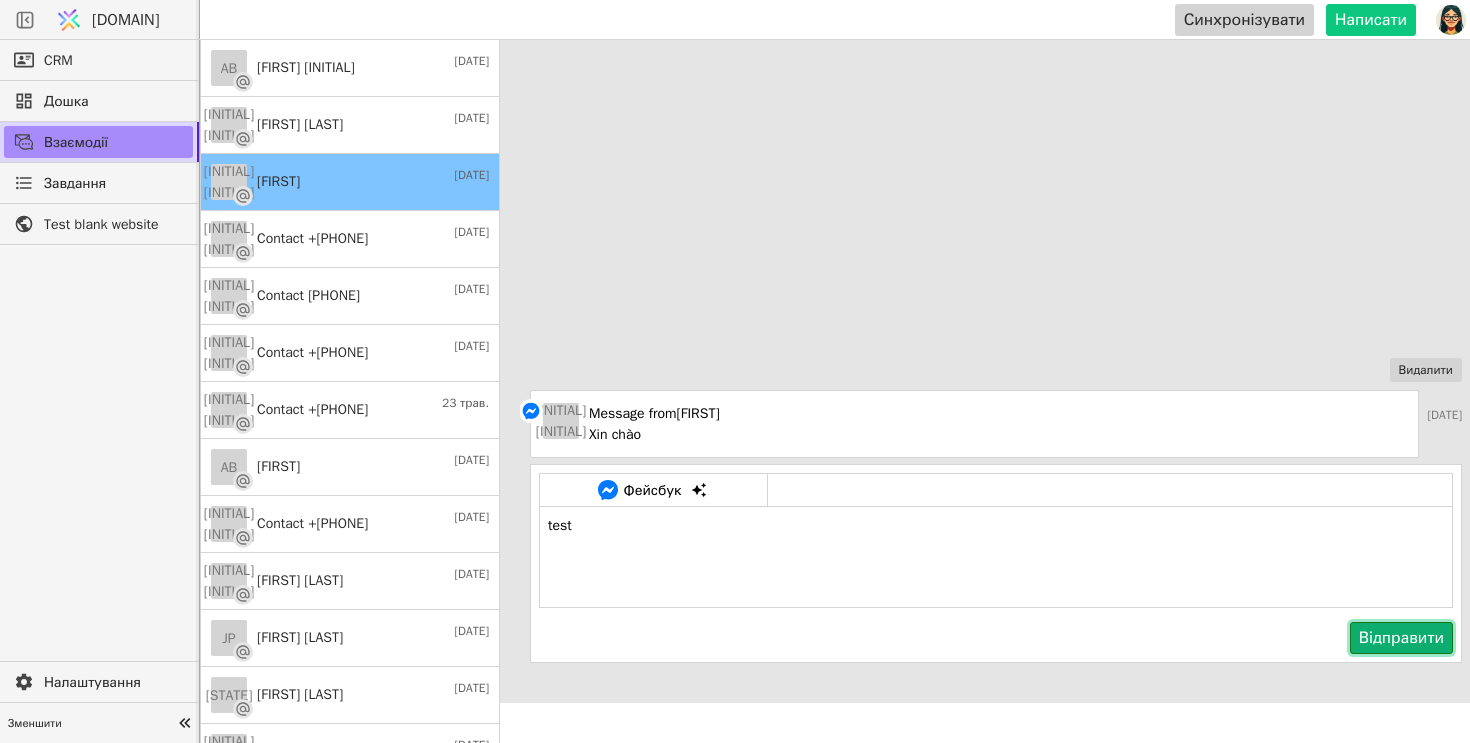 click on "Відправити" at bounding box center [1401, 638] 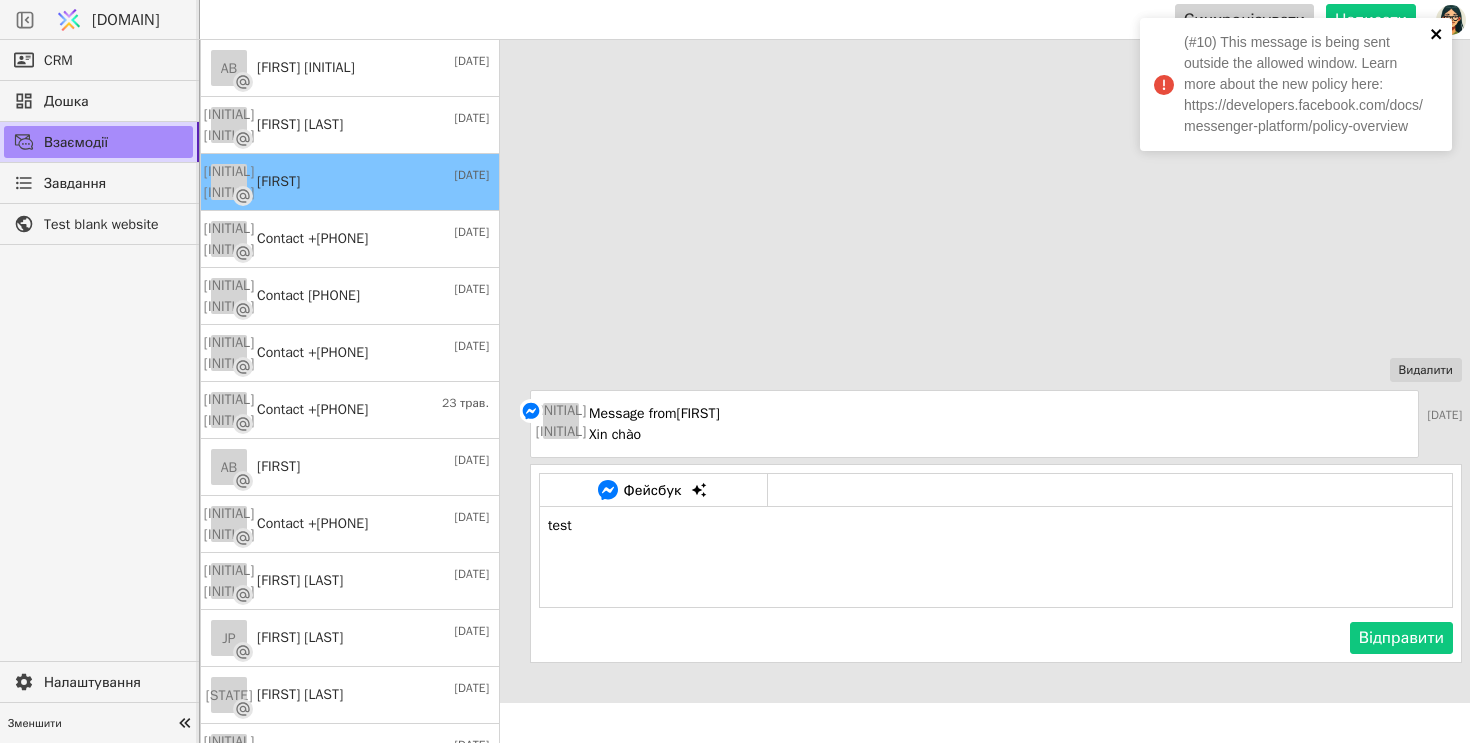 click 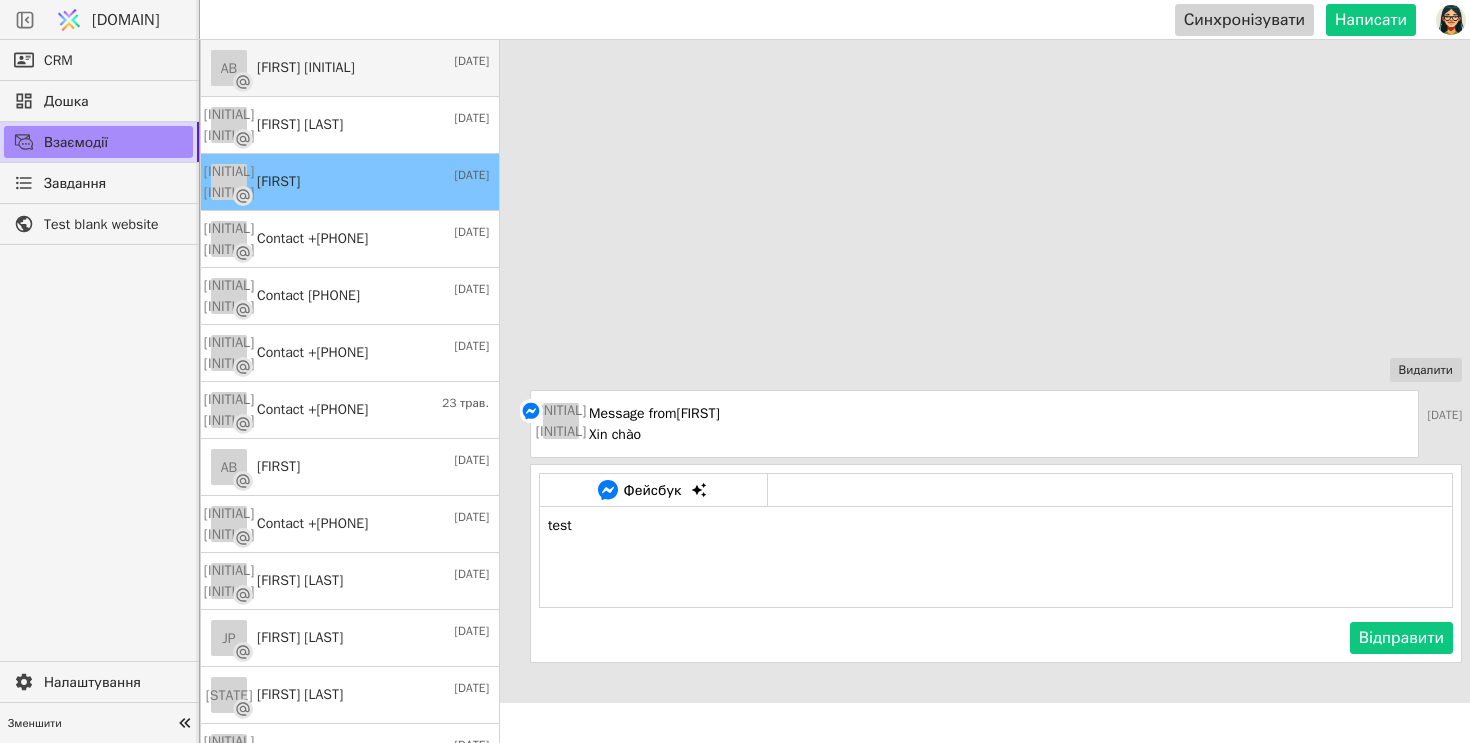click on "[INITIAL] [INITIAL] [FIRST] [INITIAL] [DATE]" at bounding box center (350, 68) 